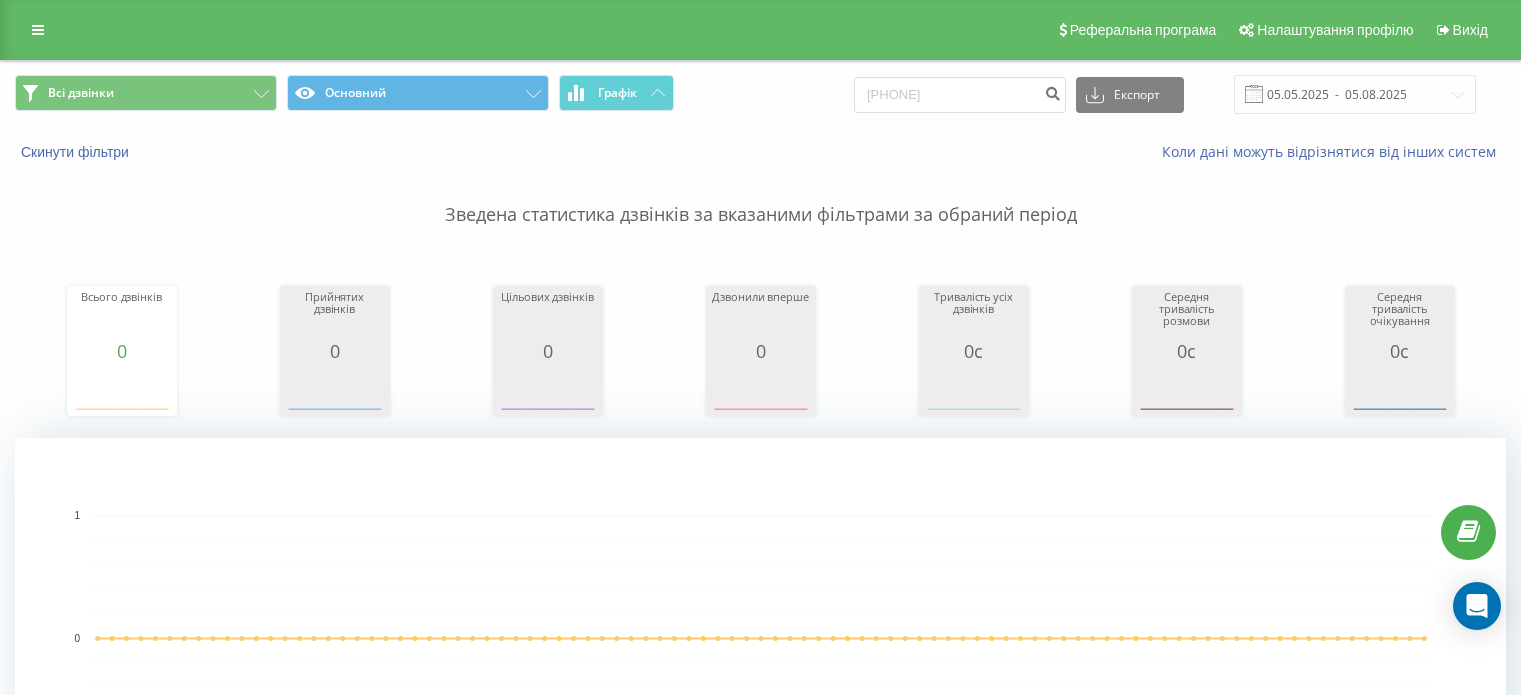 click on "0487377689" at bounding box center [960, 95] 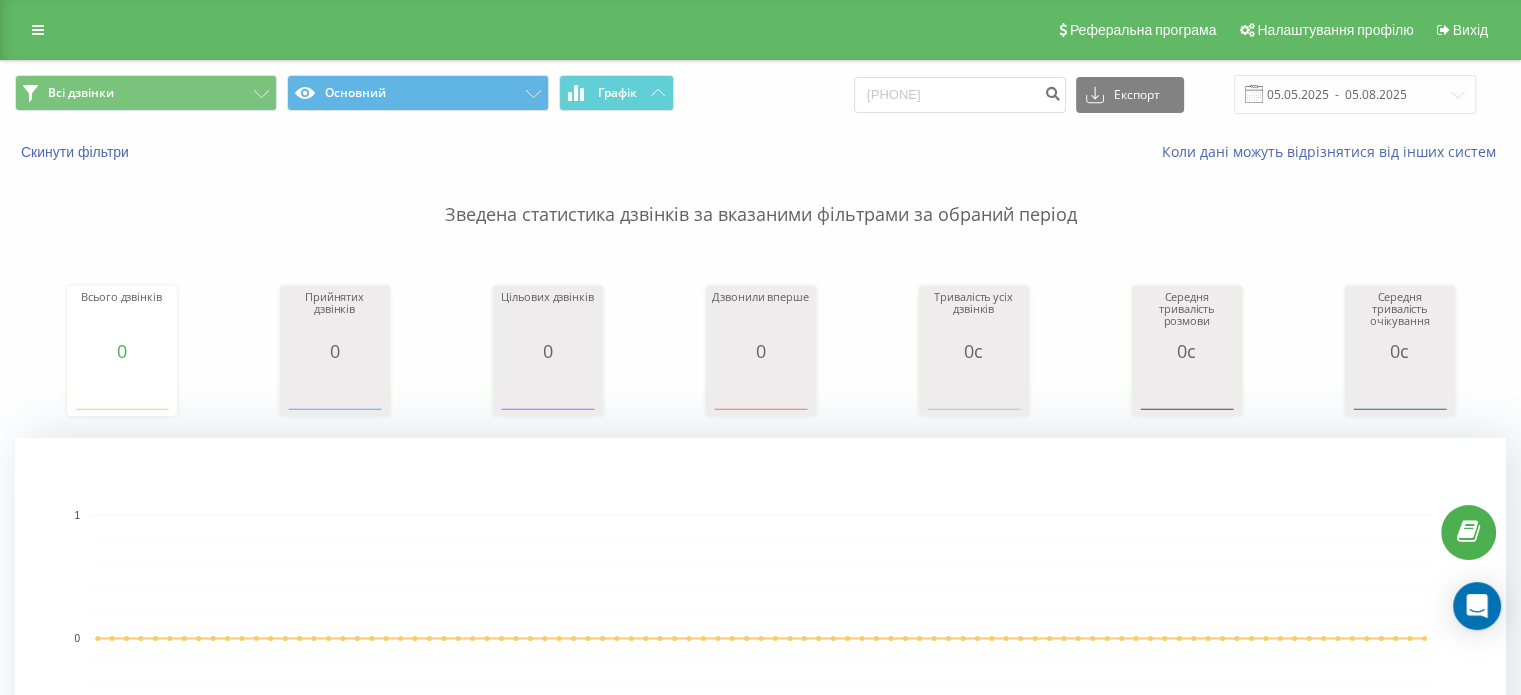 scroll, scrollTop: 0, scrollLeft: 0, axis: both 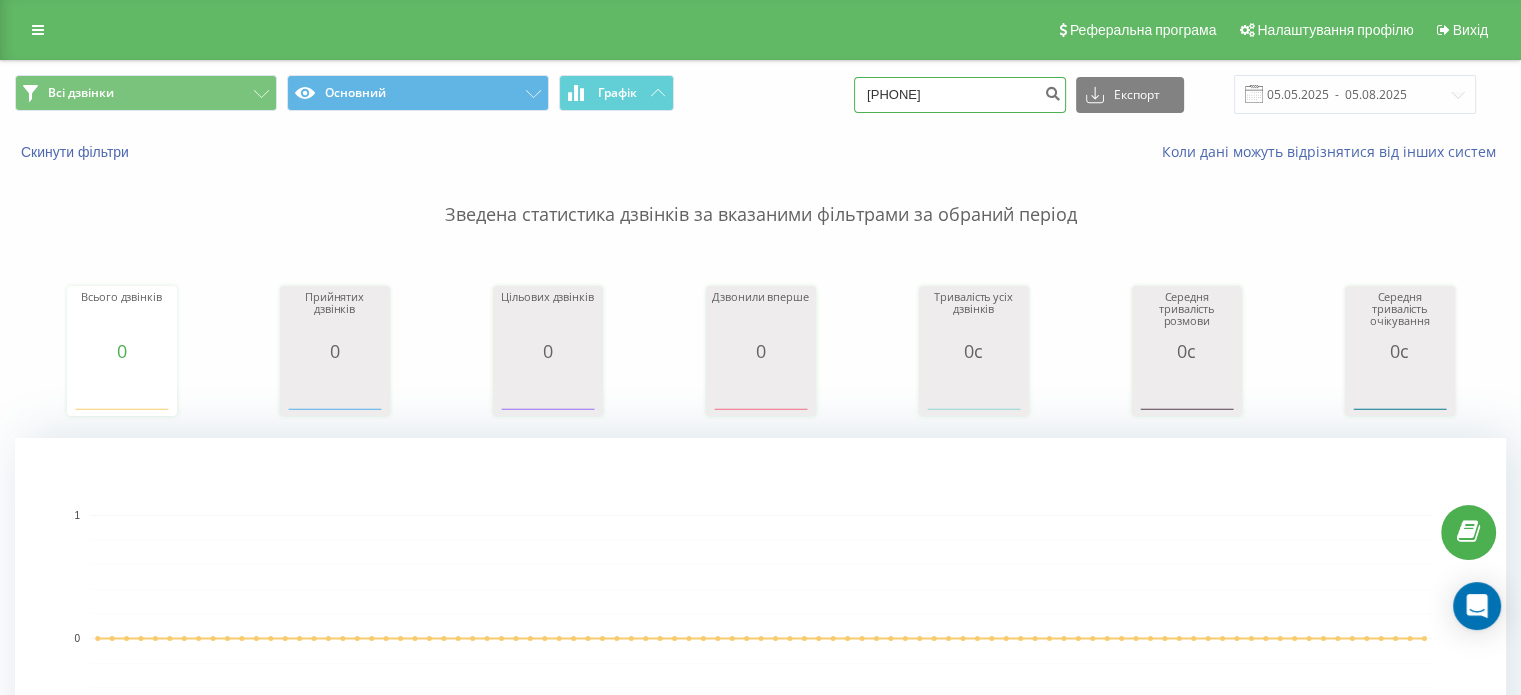 click on "0487377689" at bounding box center [960, 95] 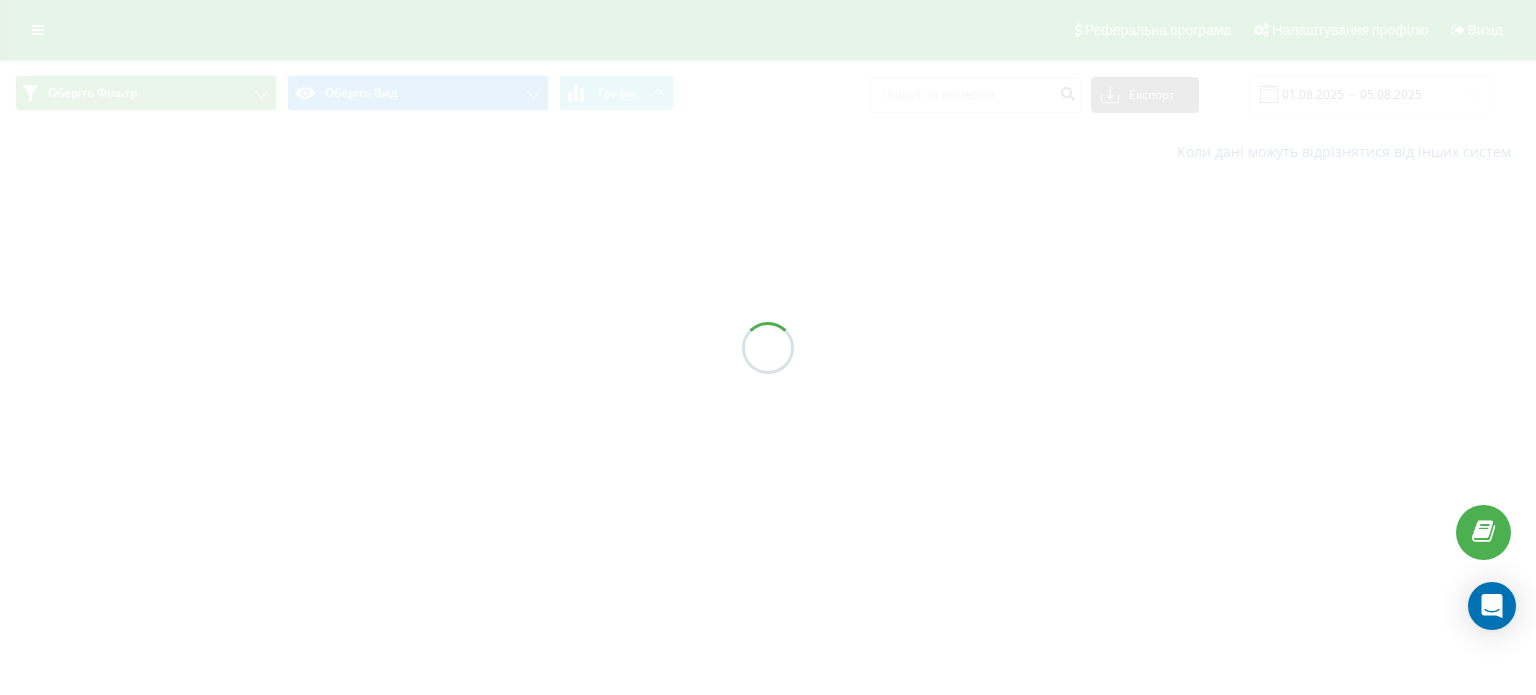 scroll, scrollTop: 0, scrollLeft: 0, axis: both 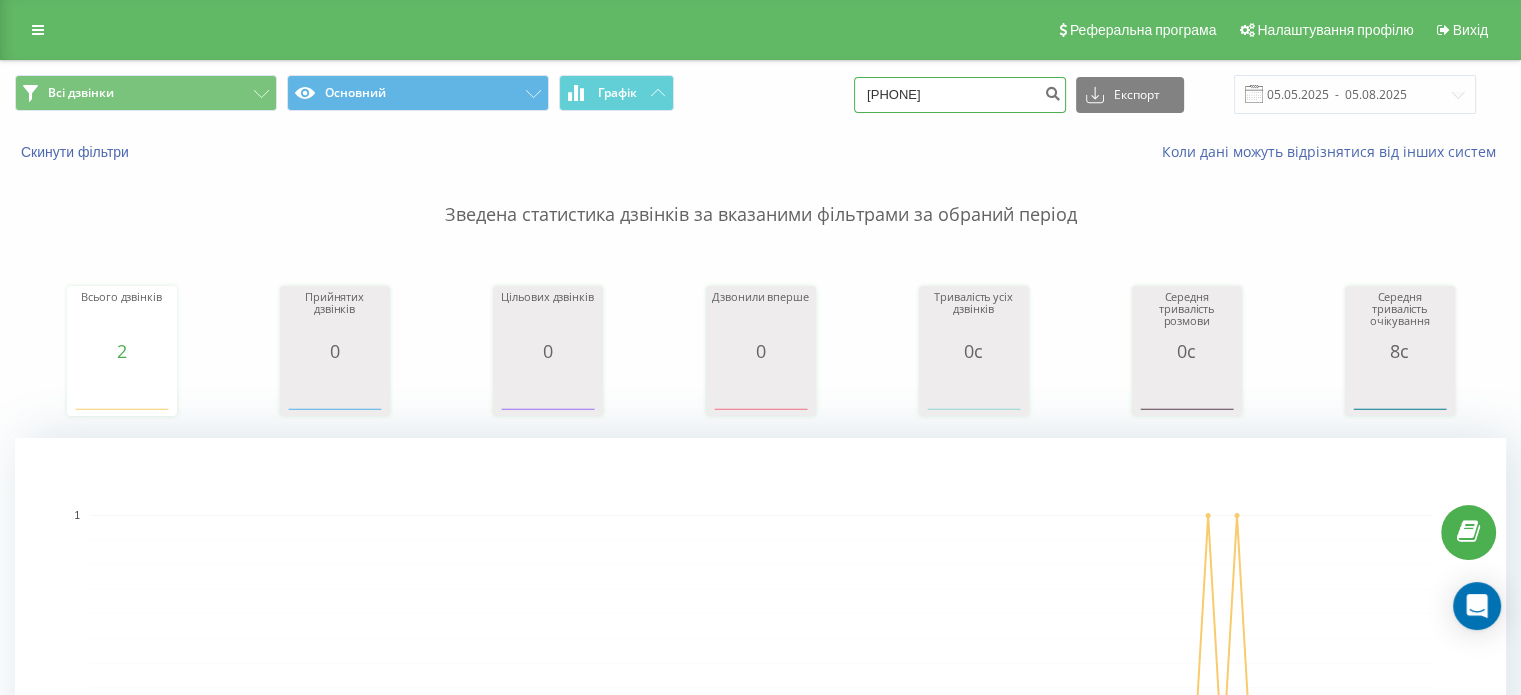 click on "0931844577" at bounding box center (960, 95) 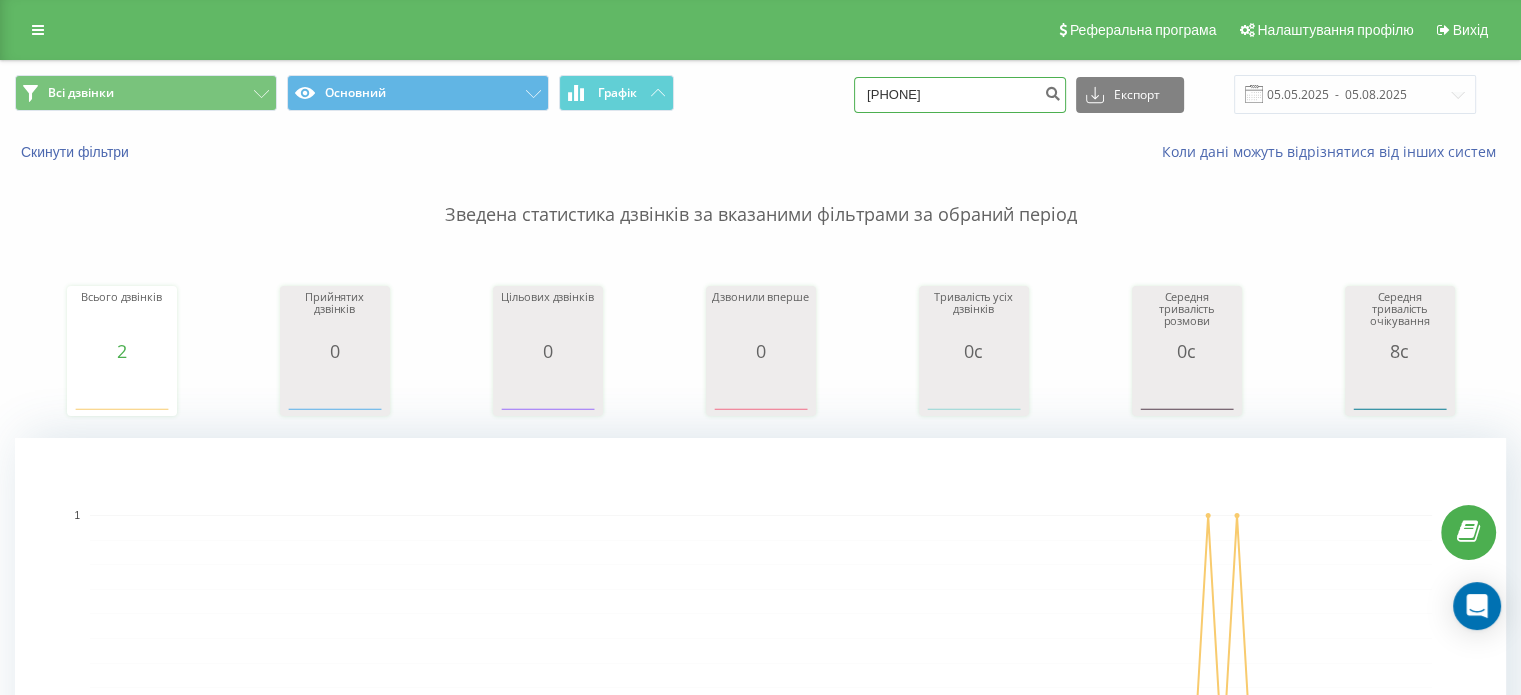 type on "0930101580" 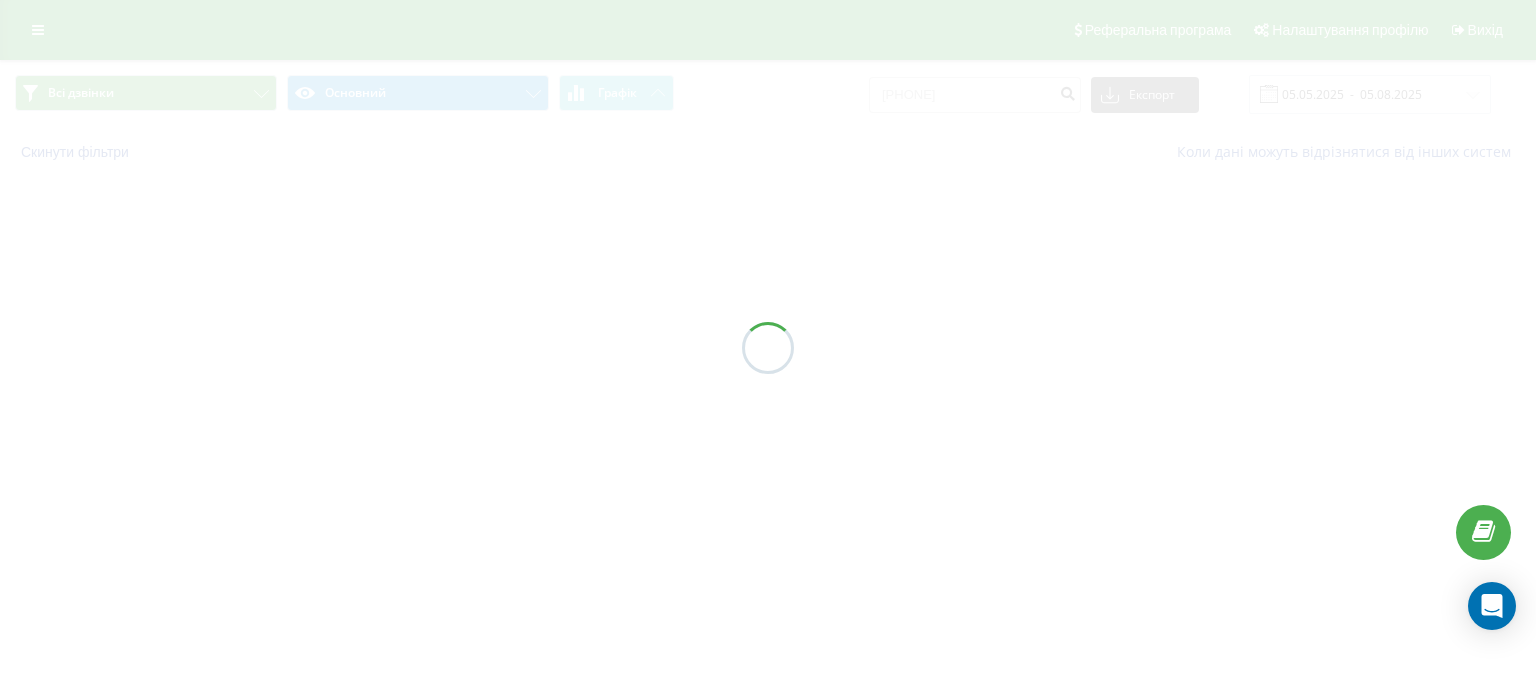 scroll, scrollTop: 0, scrollLeft: 0, axis: both 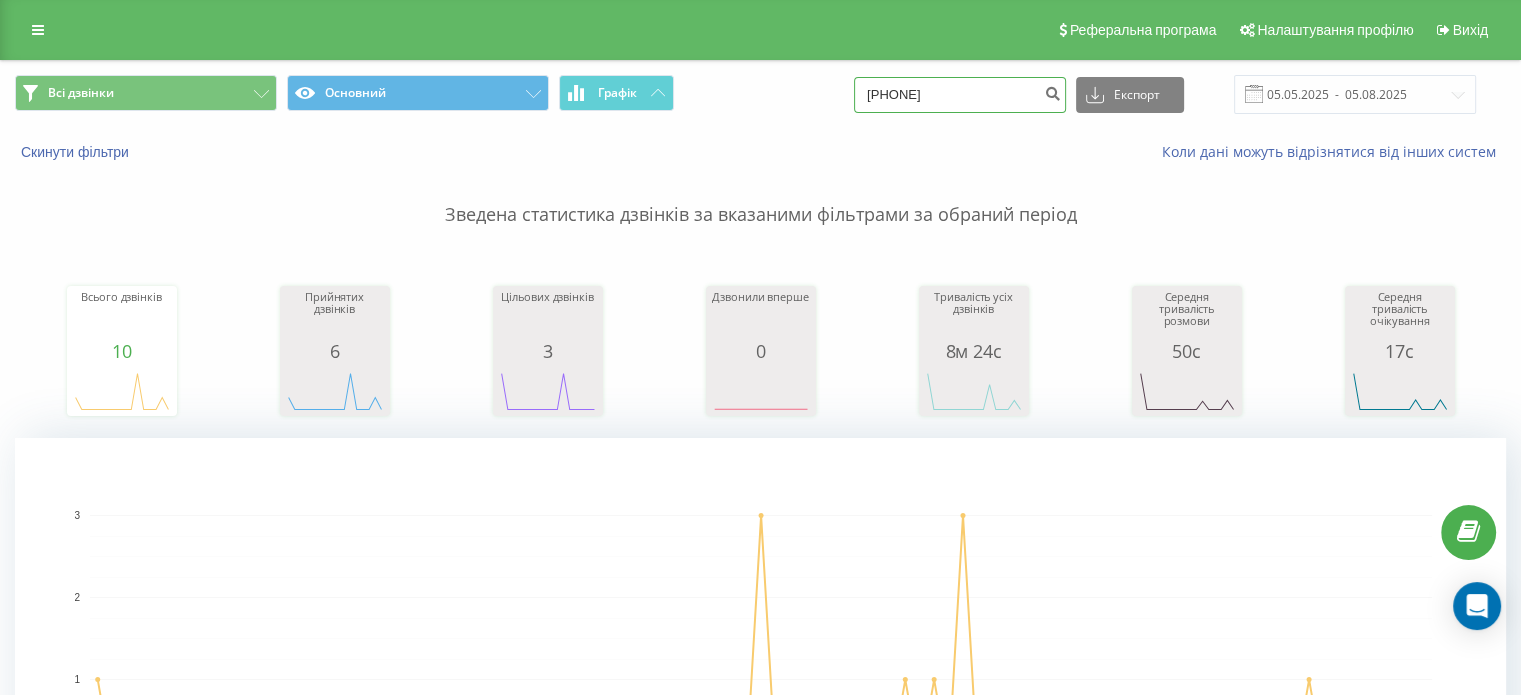 click on "0930101580" at bounding box center [960, 95] 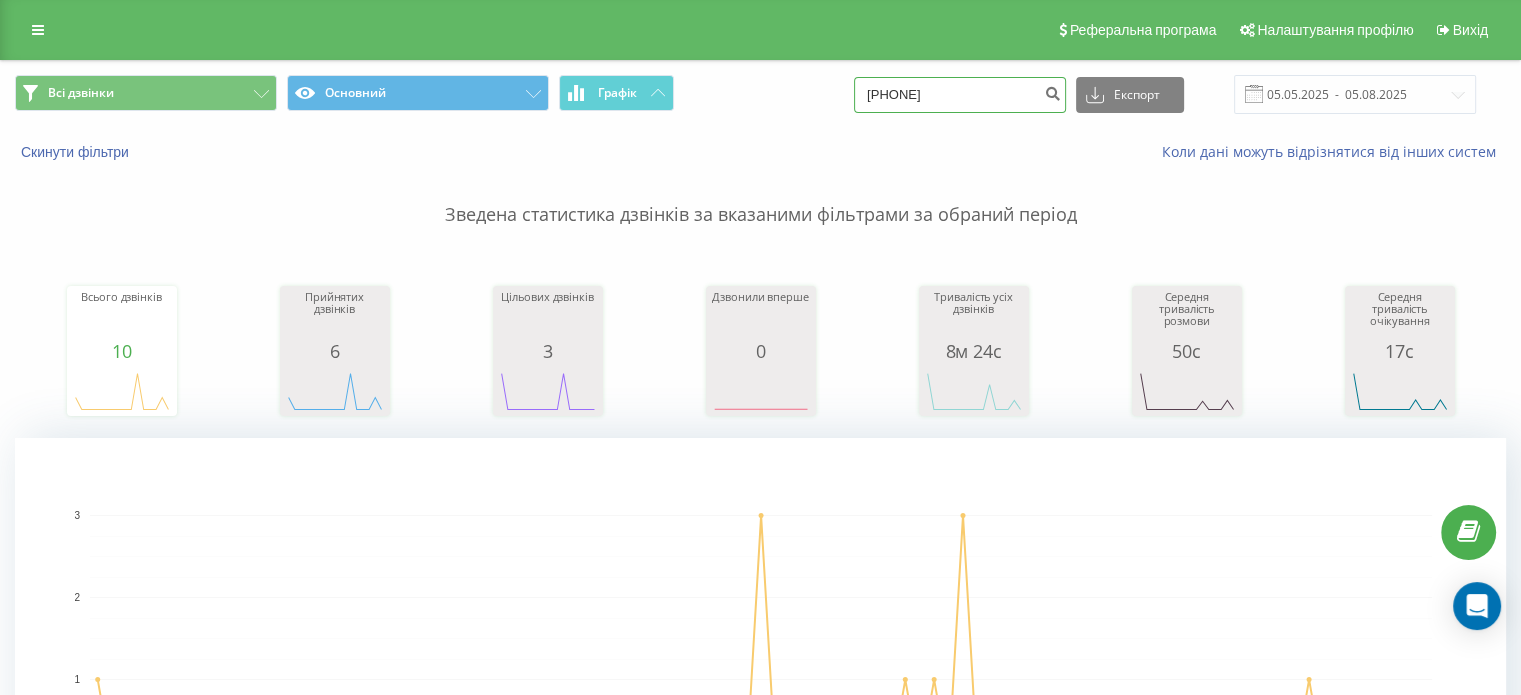 type on "[PHONE]" 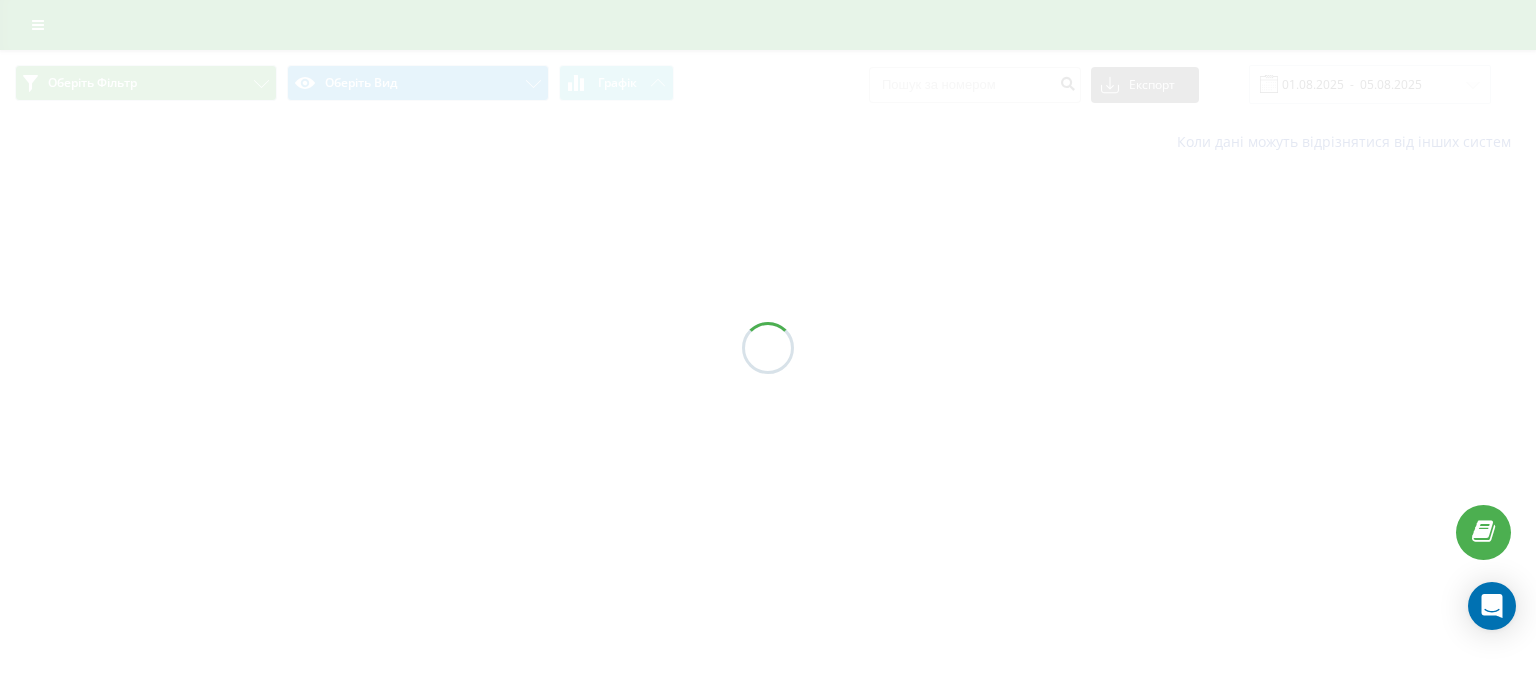 scroll, scrollTop: 0, scrollLeft: 0, axis: both 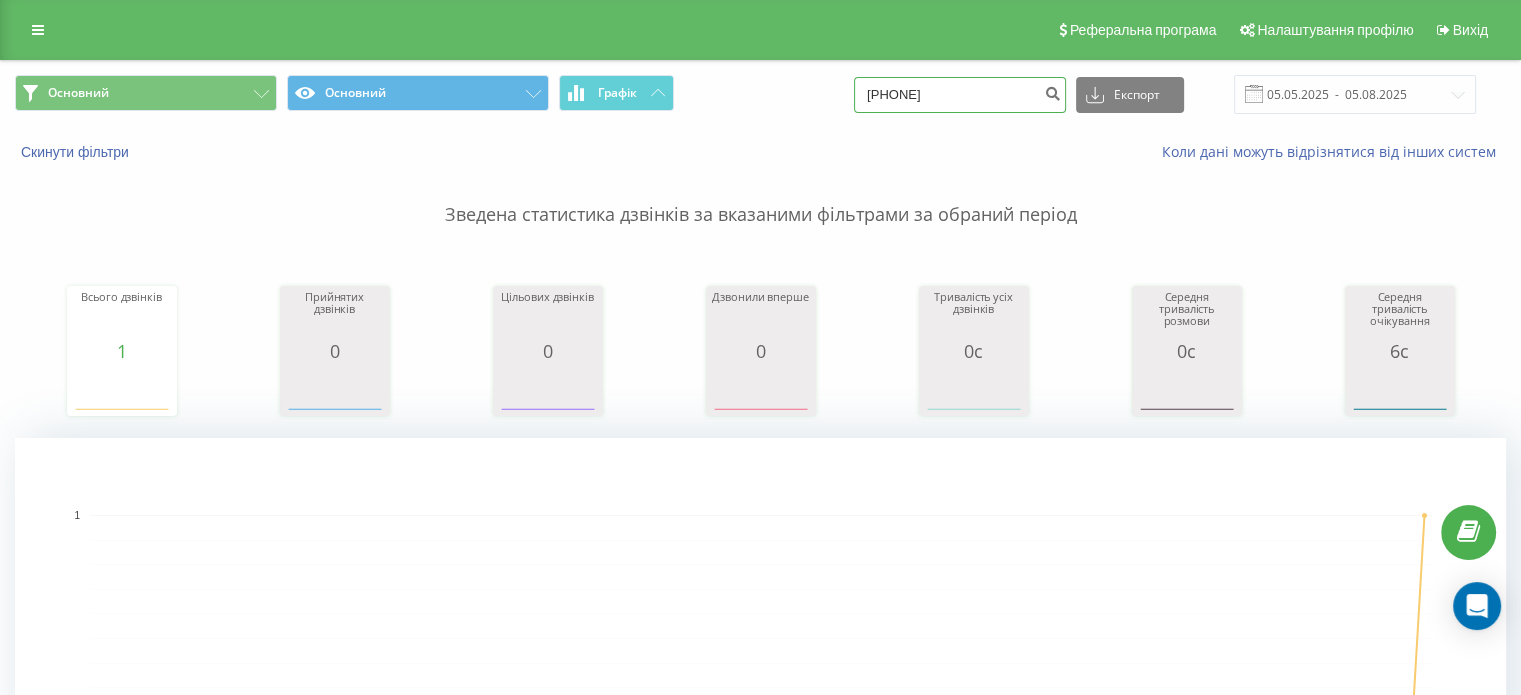 click on "[PHONE]" at bounding box center [960, 95] 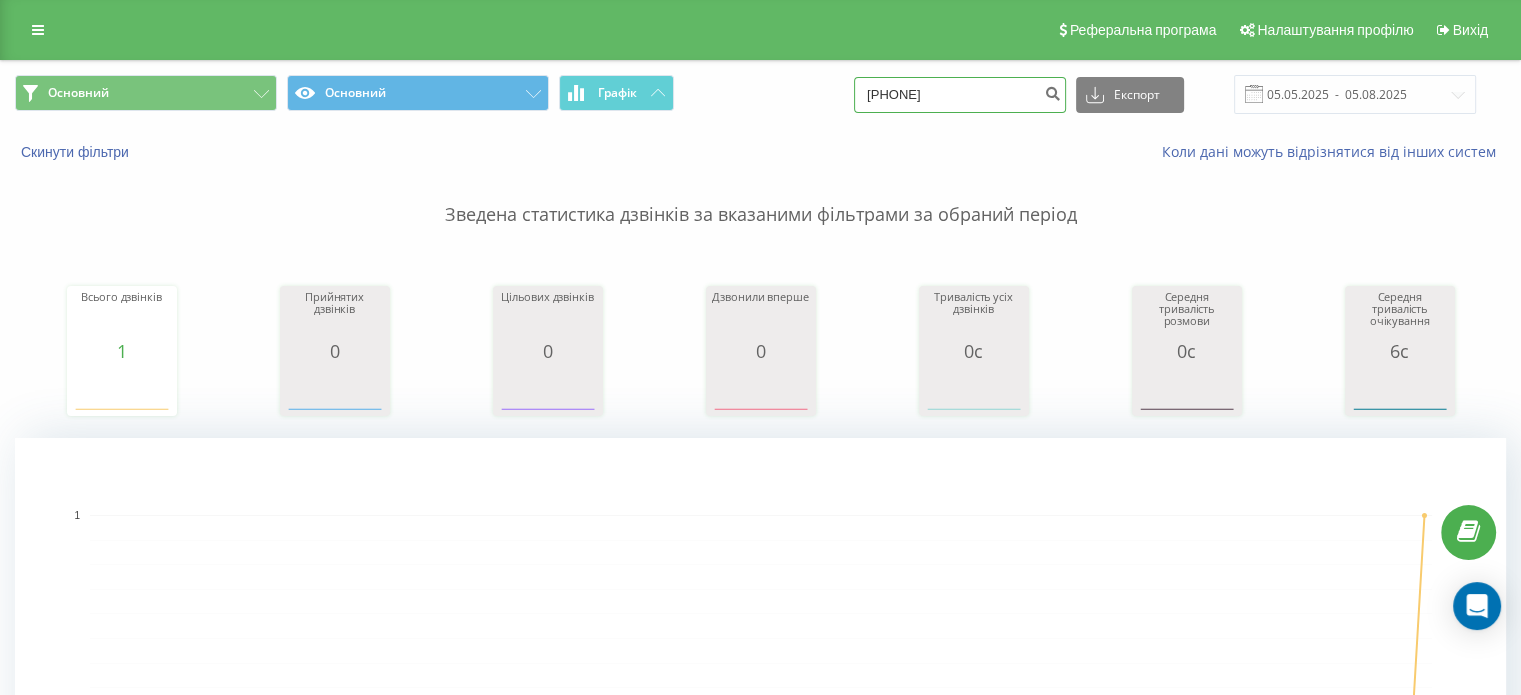 type on "04870679706610297320" 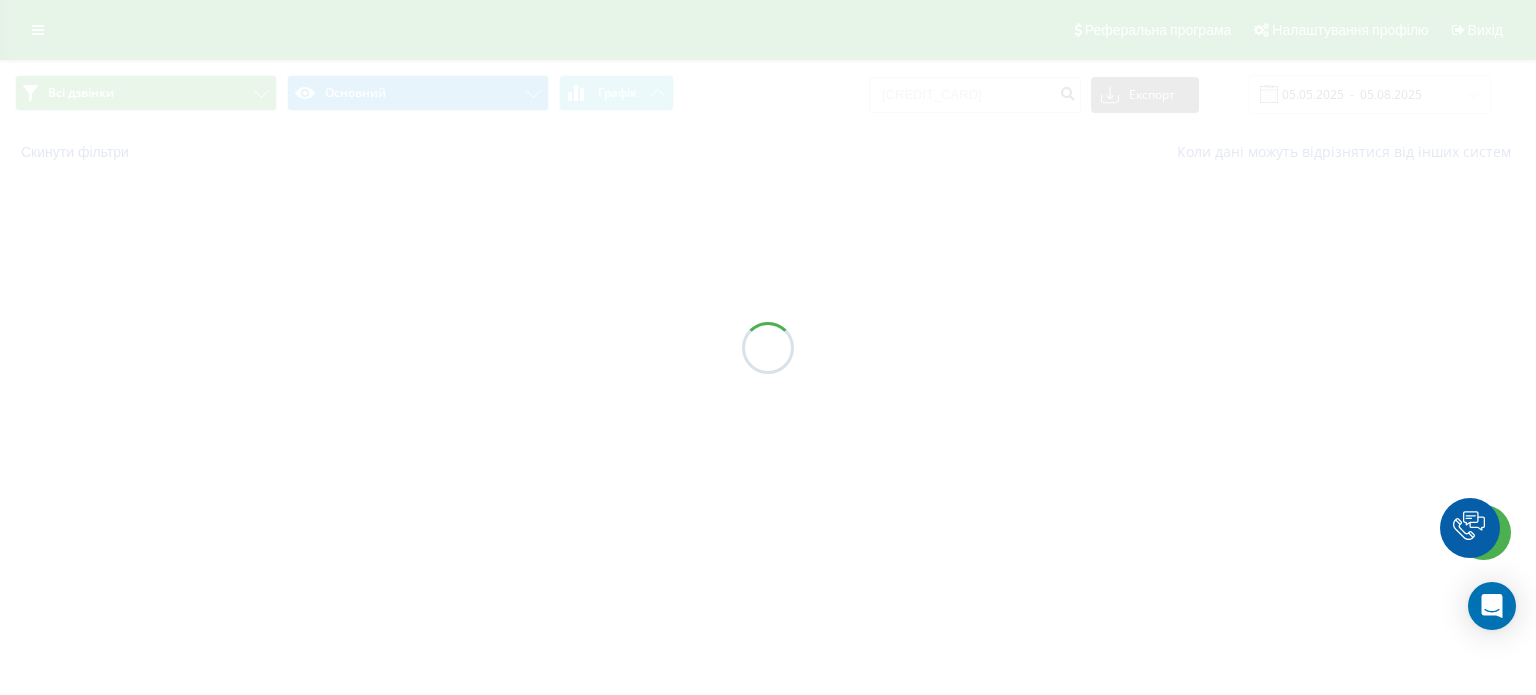 scroll, scrollTop: 0, scrollLeft: 0, axis: both 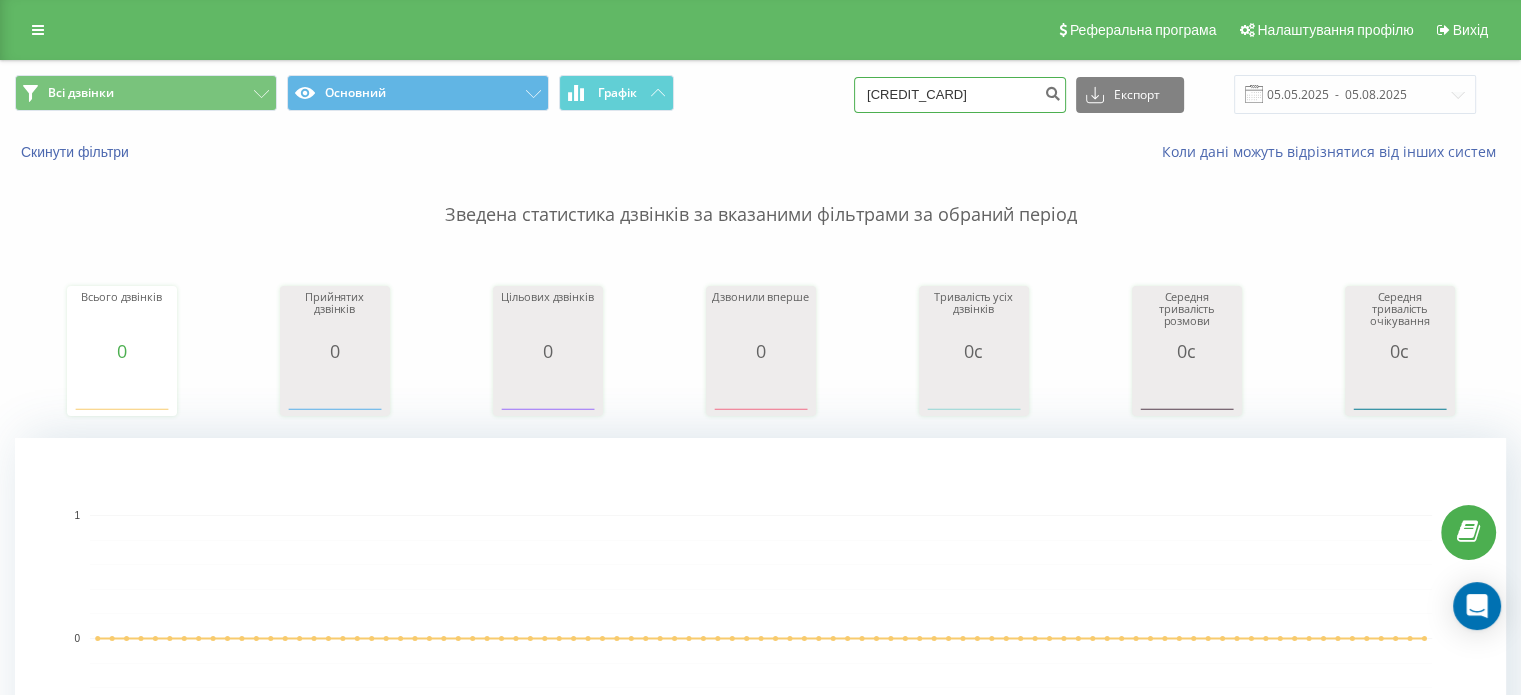 click on "04870679706610297320" at bounding box center [960, 95] 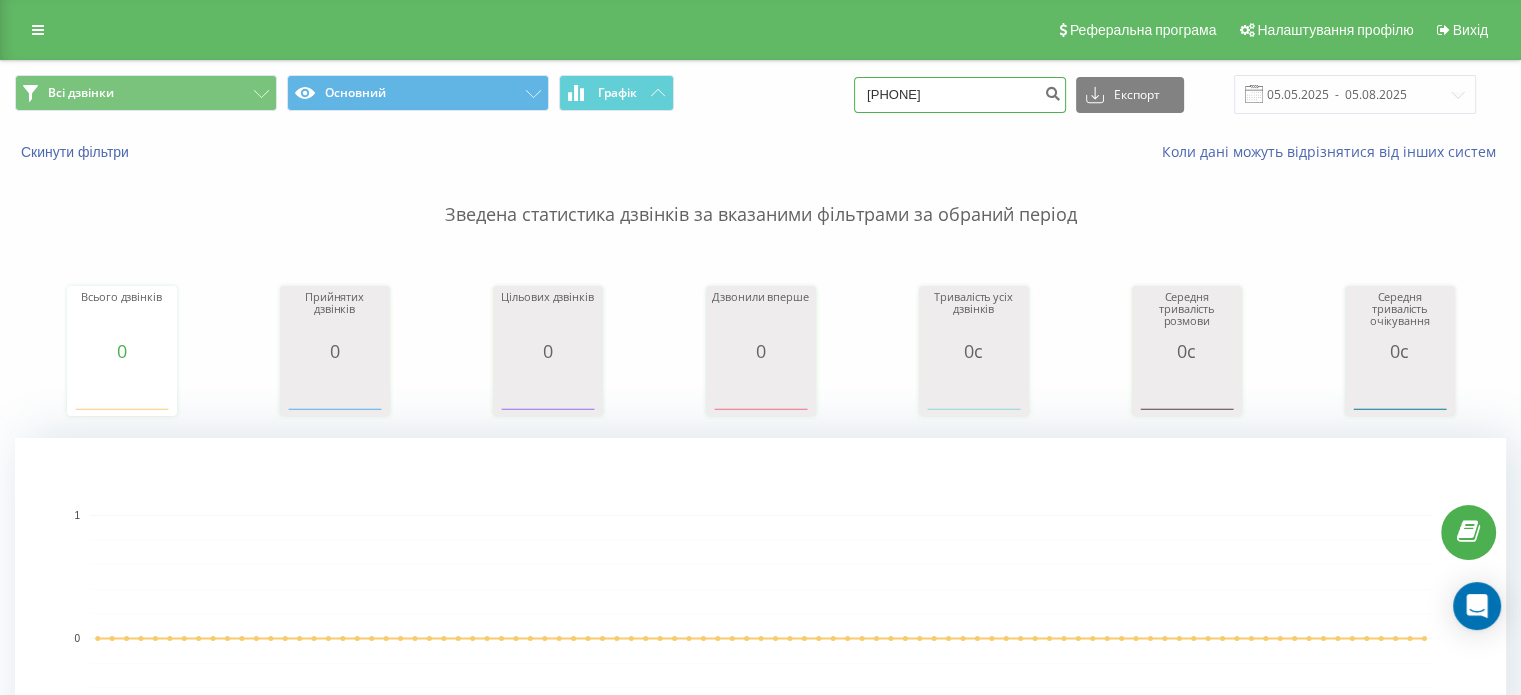 type on "0670101297" 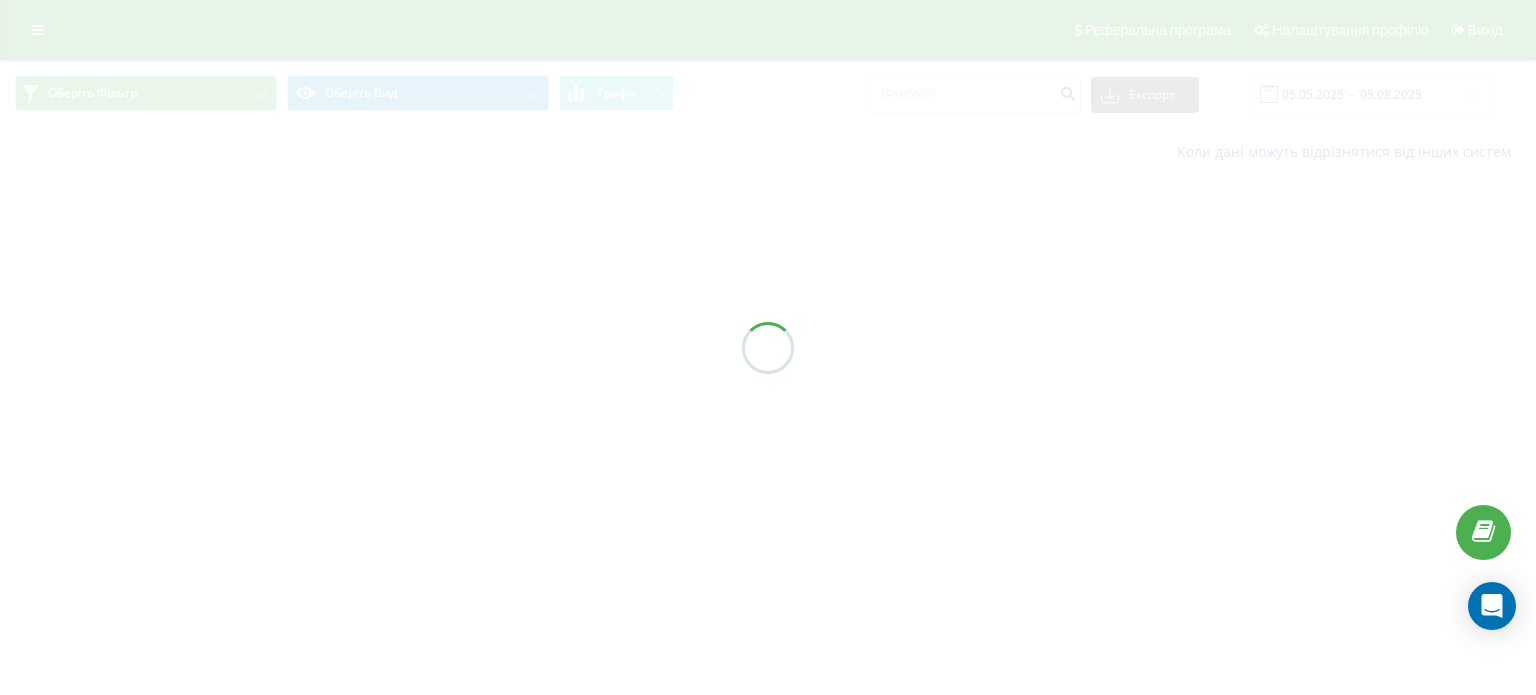scroll, scrollTop: 0, scrollLeft: 0, axis: both 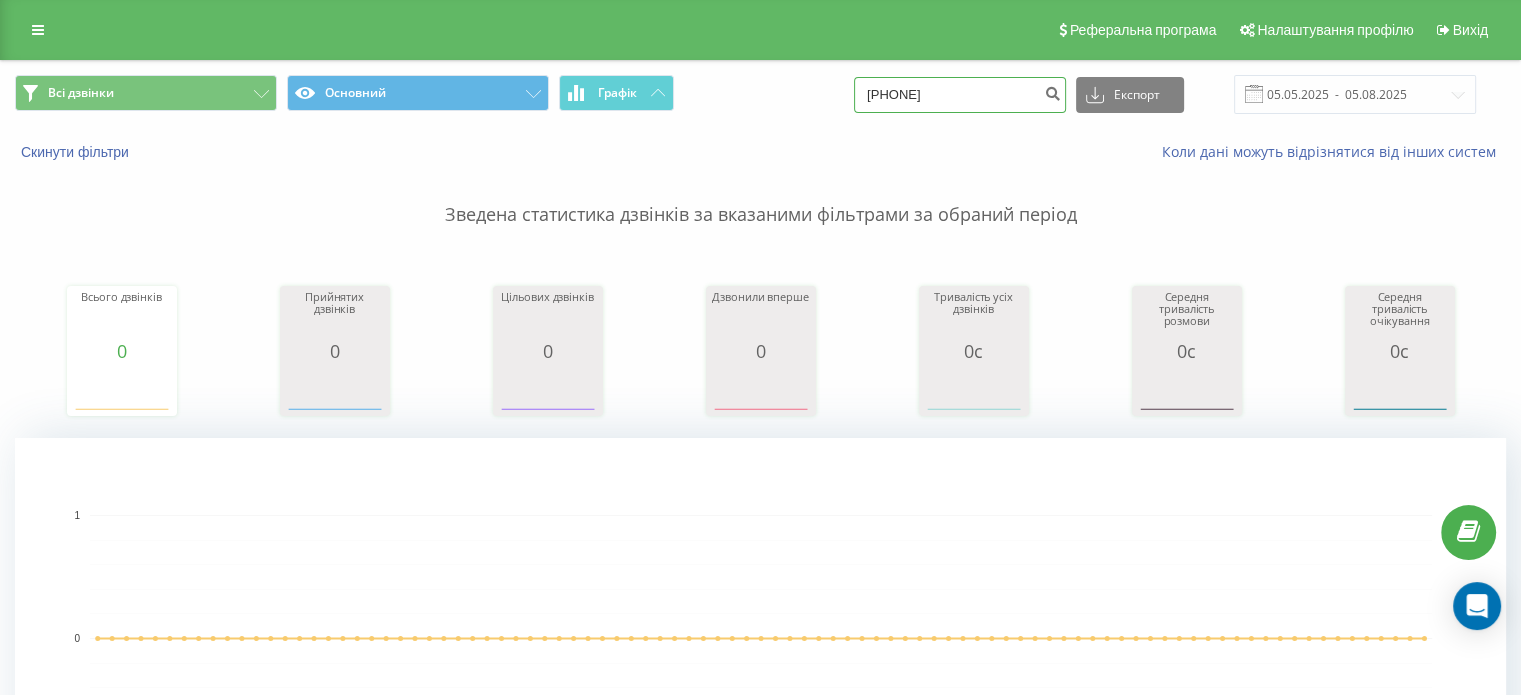 click on "0670101297" at bounding box center (960, 95) 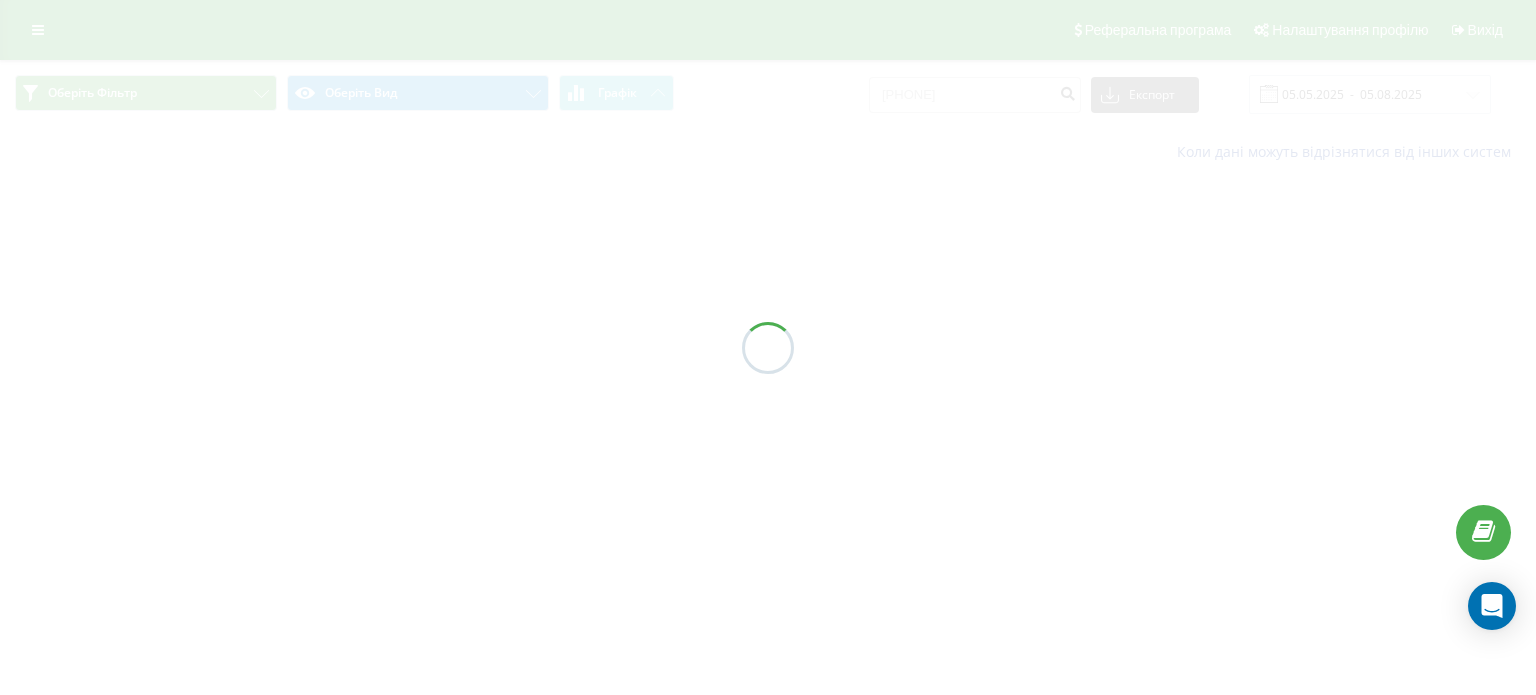 scroll, scrollTop: 0, scrollLeft: 0, axis: both 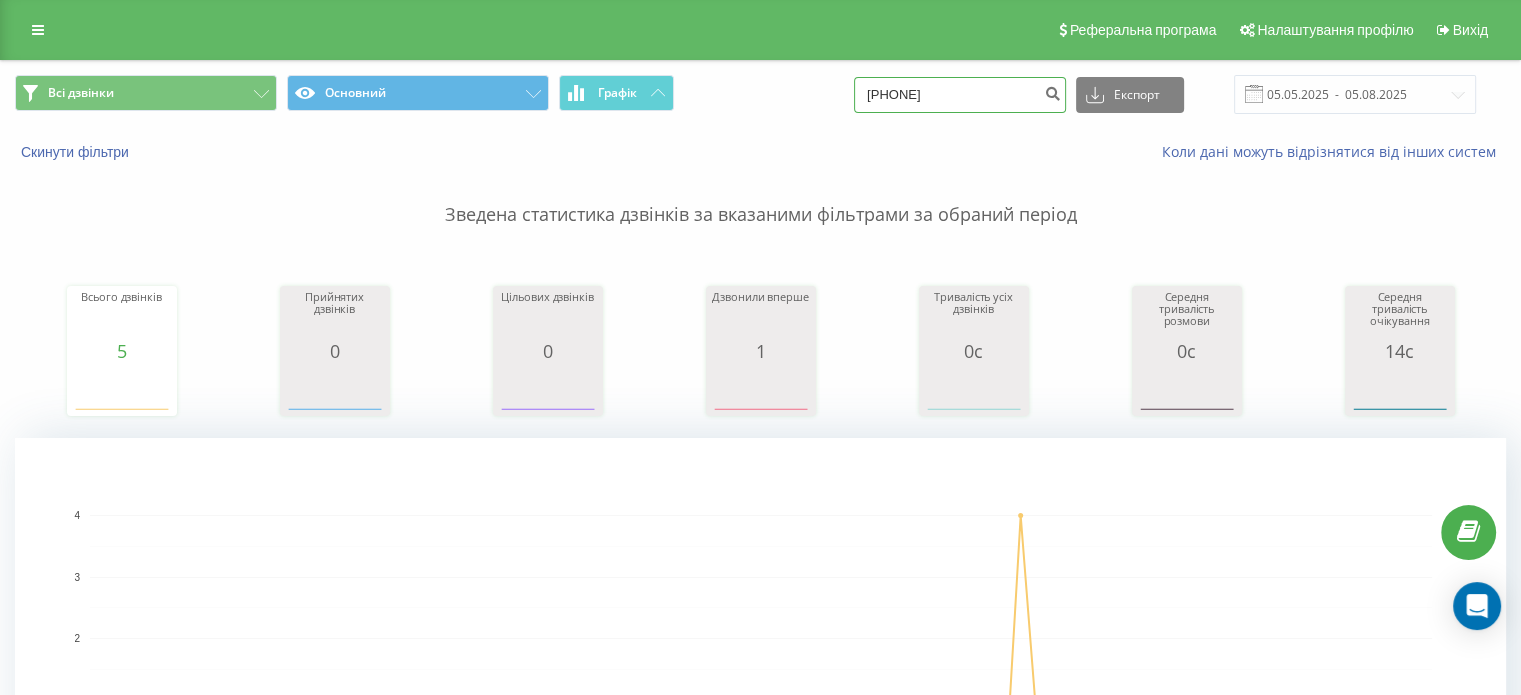 click on "0987071652" at bounding box center (960, 95) 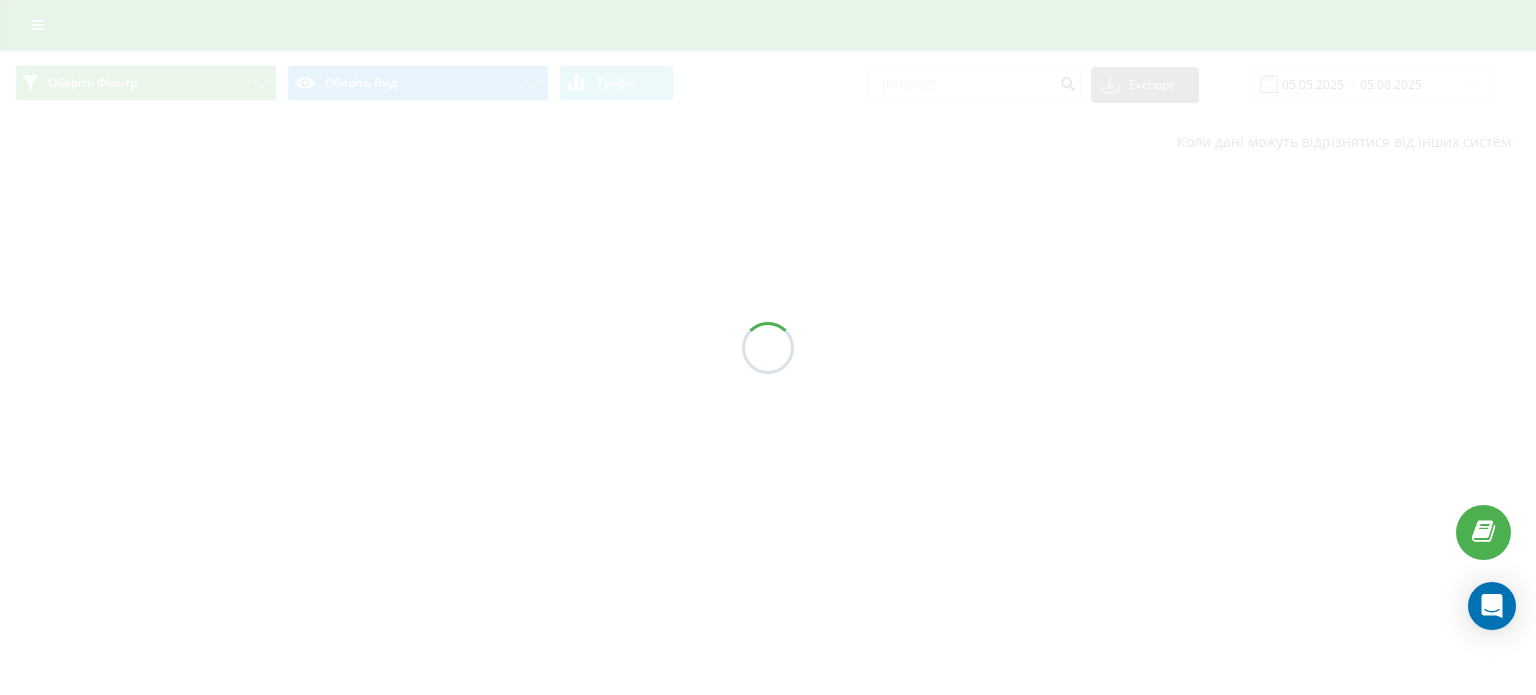 scroll, scrollTop: 0, scrollLeft: 0, axis: both 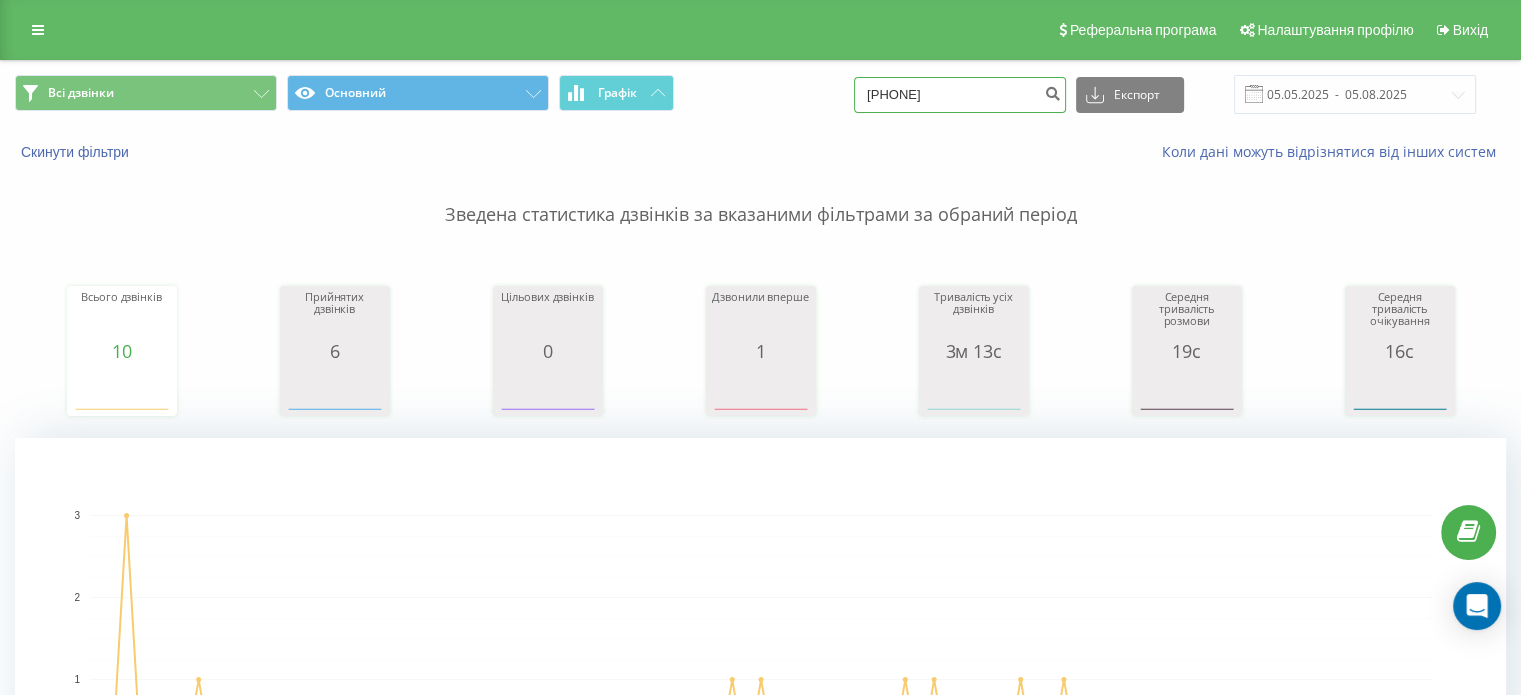 click on "[PHONE]" at bounding box center (960, 95) 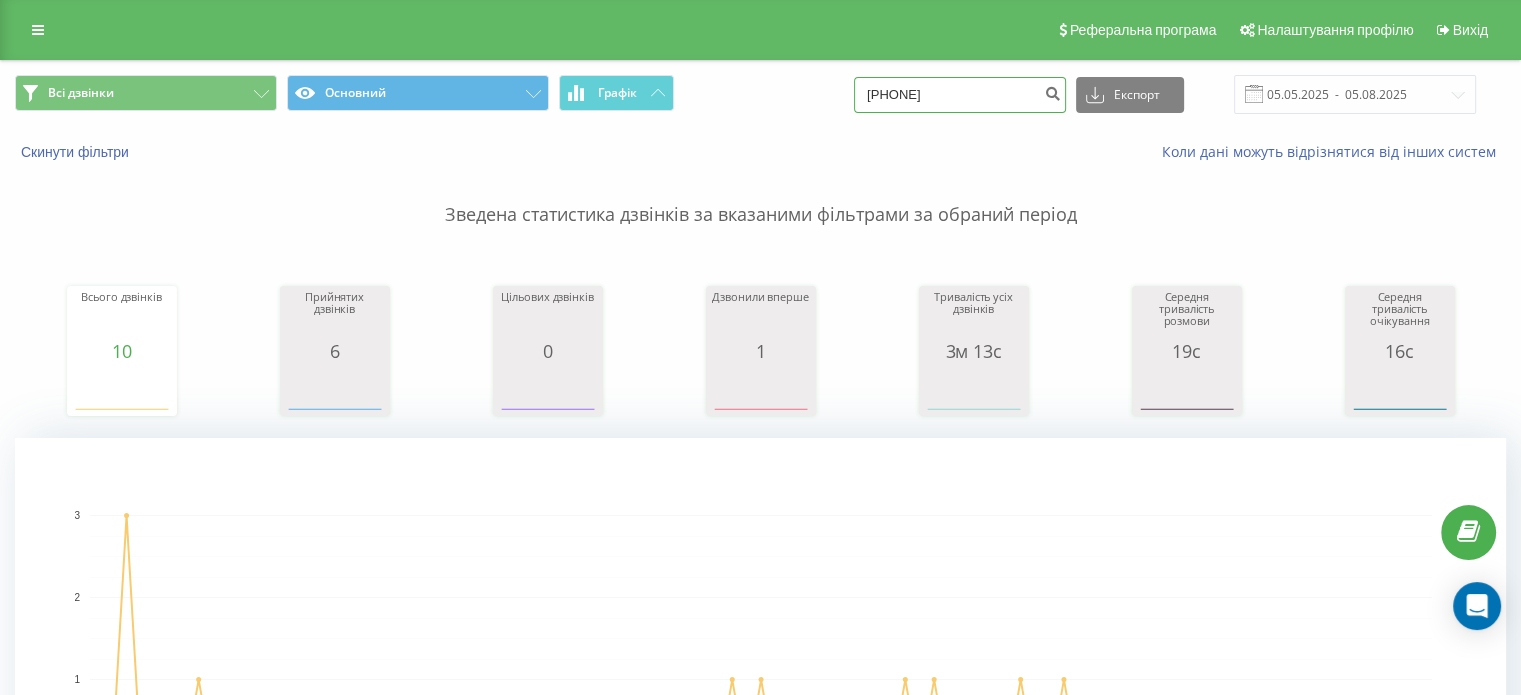 type on "[PHONE]" 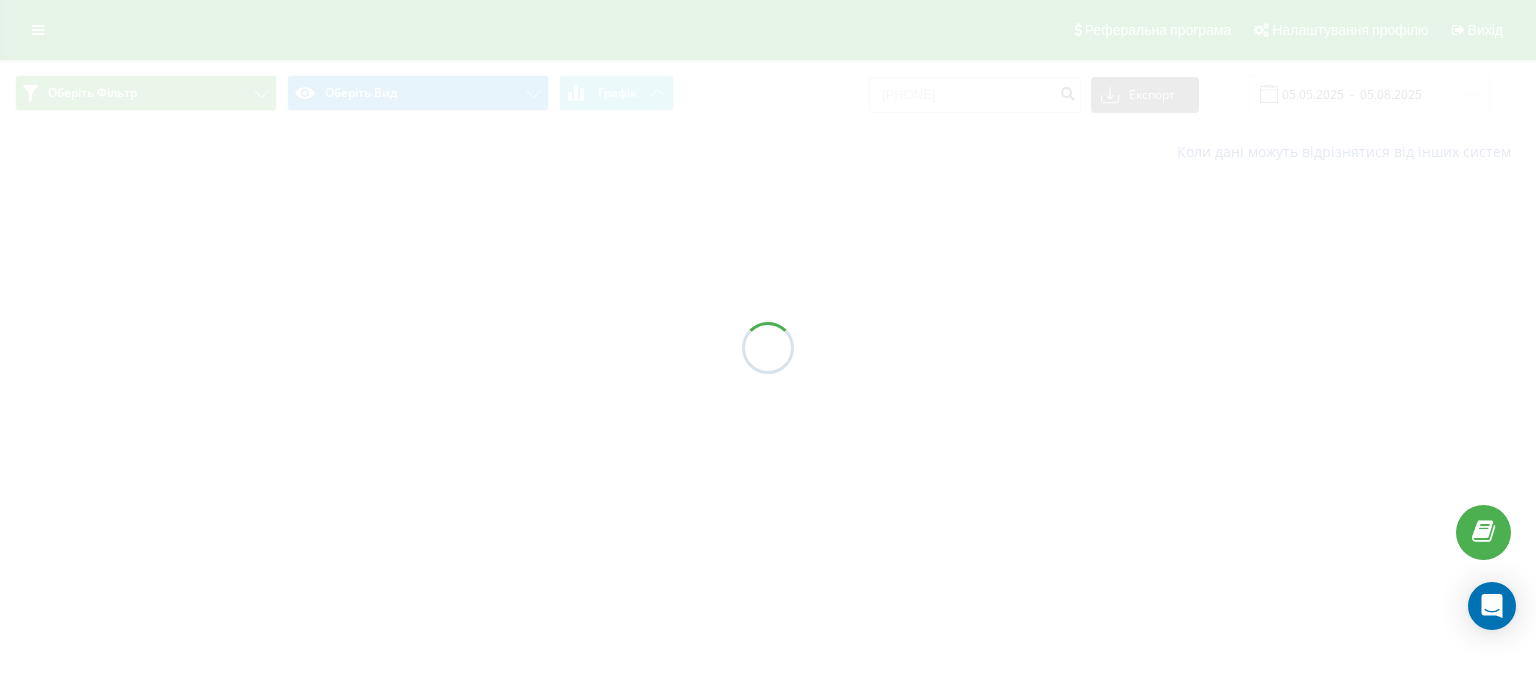 scroll, scrollTop: 0, scrollLeft: 0, axis: both 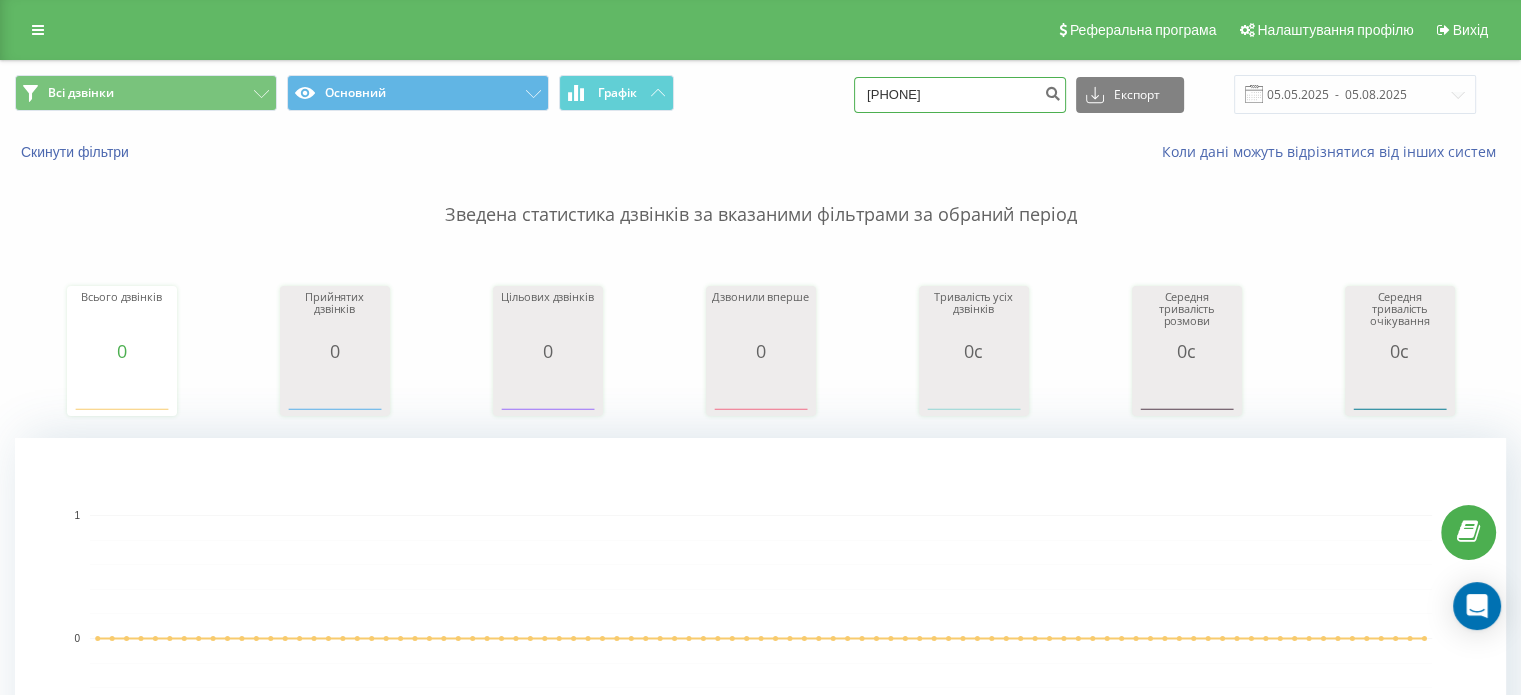 click on "0931661782" at bounding box center [960, 95] 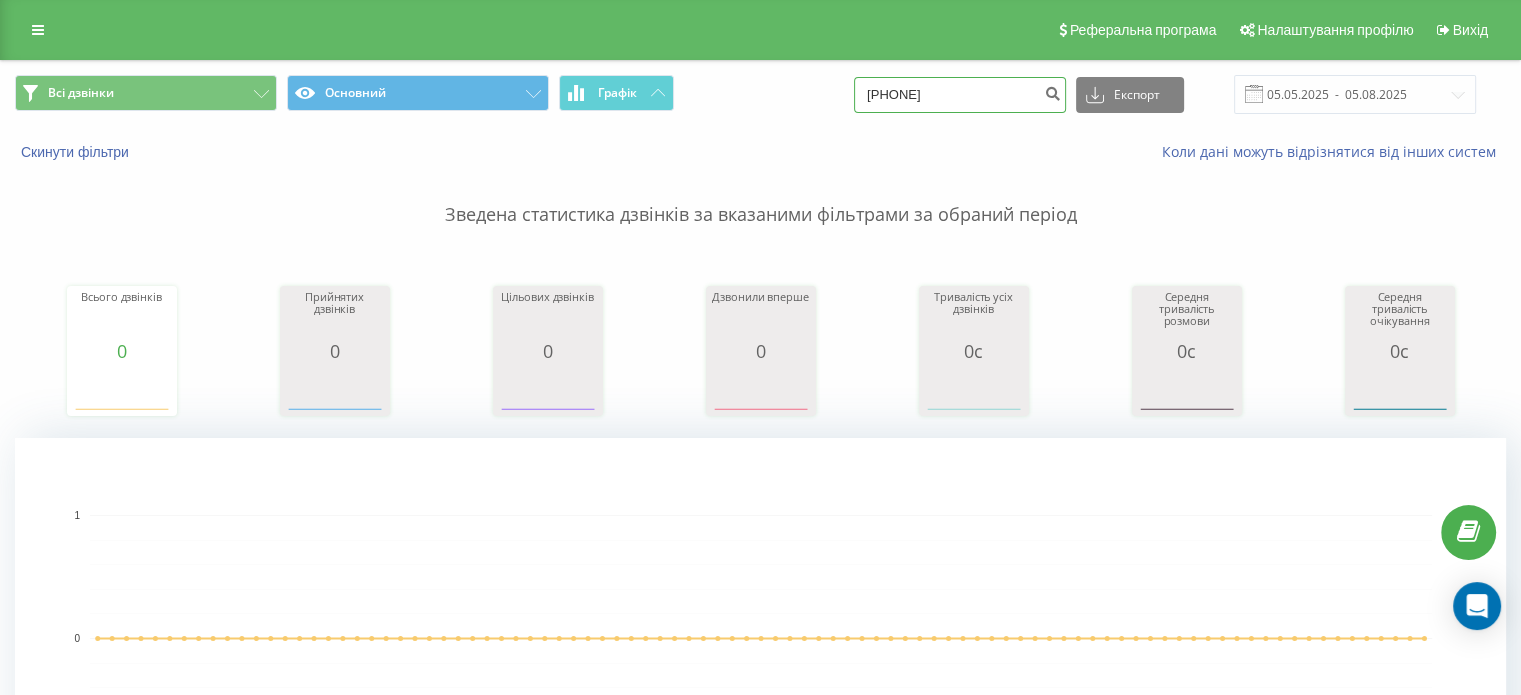 type on "0966667610" 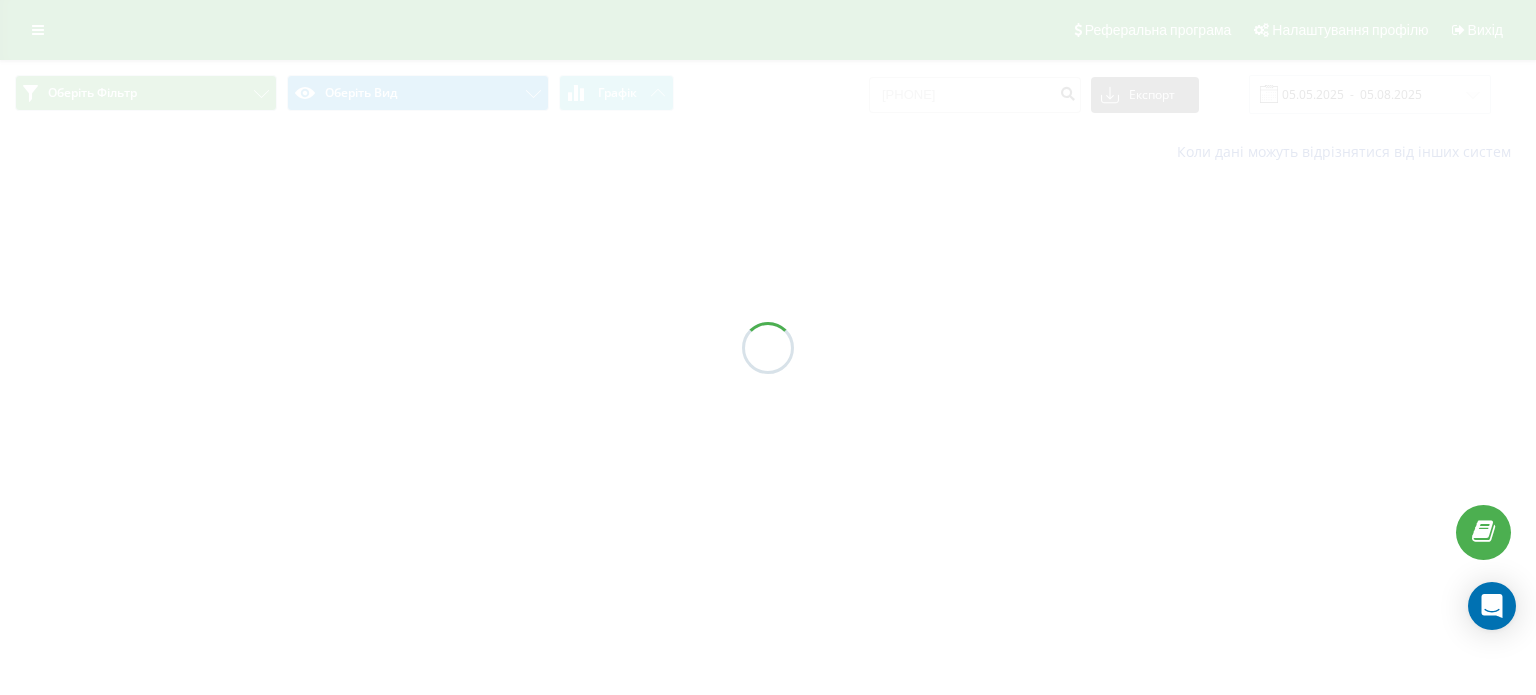 scroll, scrollTop: 0, scrollLeft: 0, axis: both 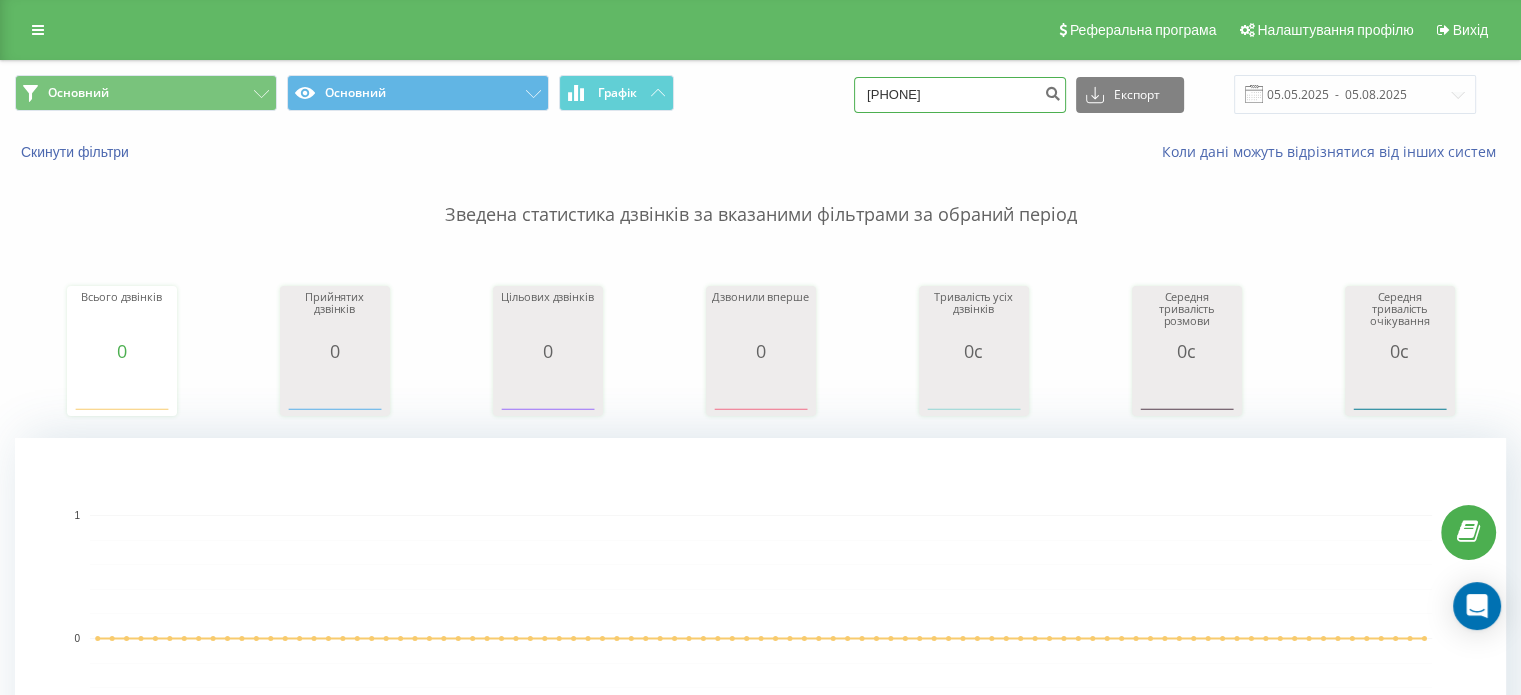 click on "[PHONE]" at bounding box center [960, 95] 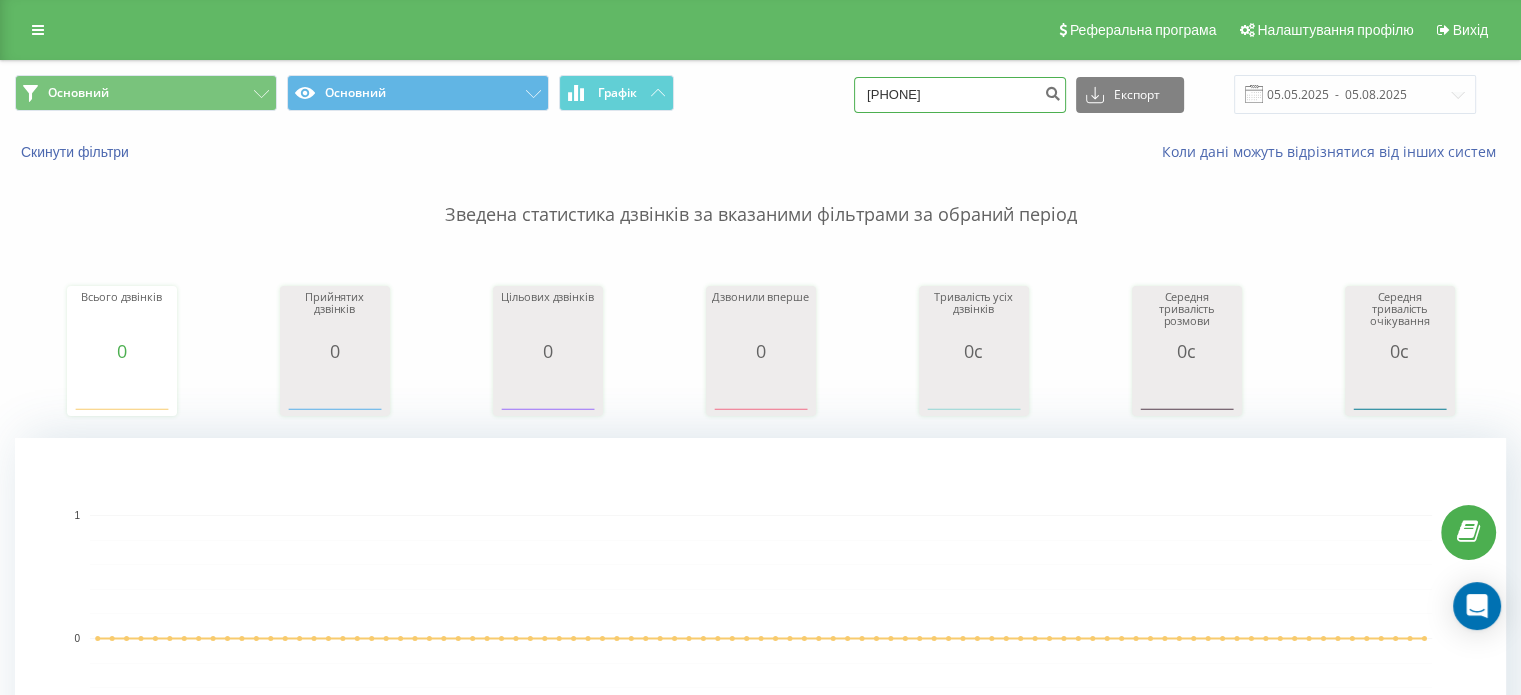 type on "0939078856" 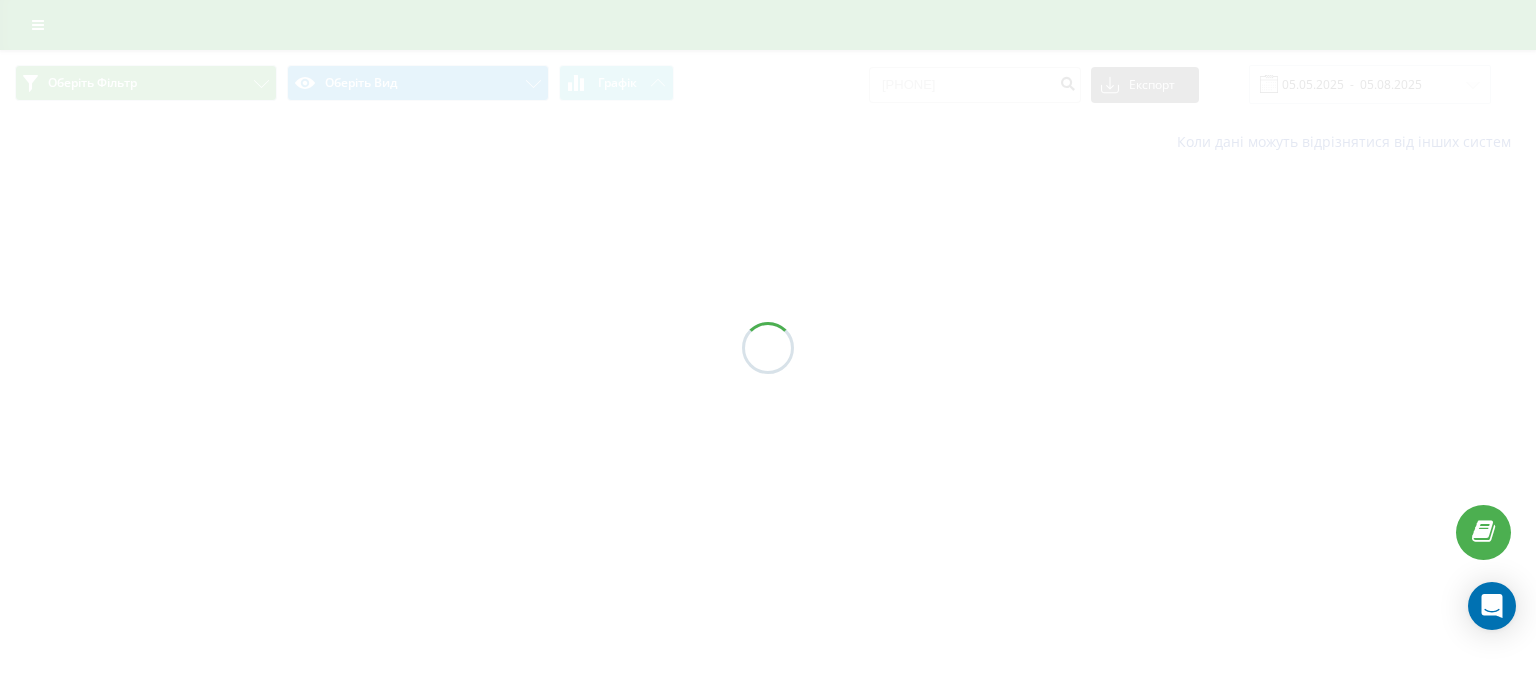 scroll, scrollTop: 0, scrollLeft: 0, axis: both 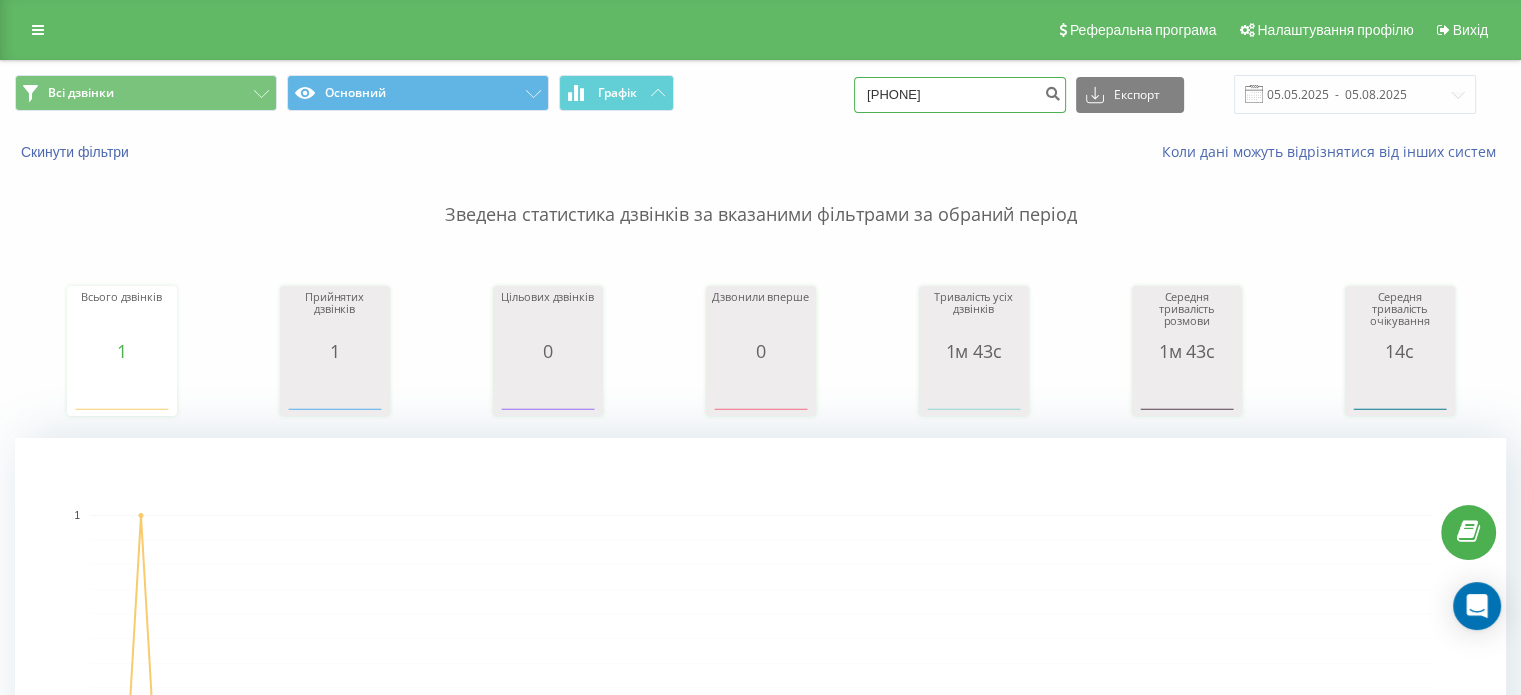click on "0939078856" at bounding box center [960, 95] 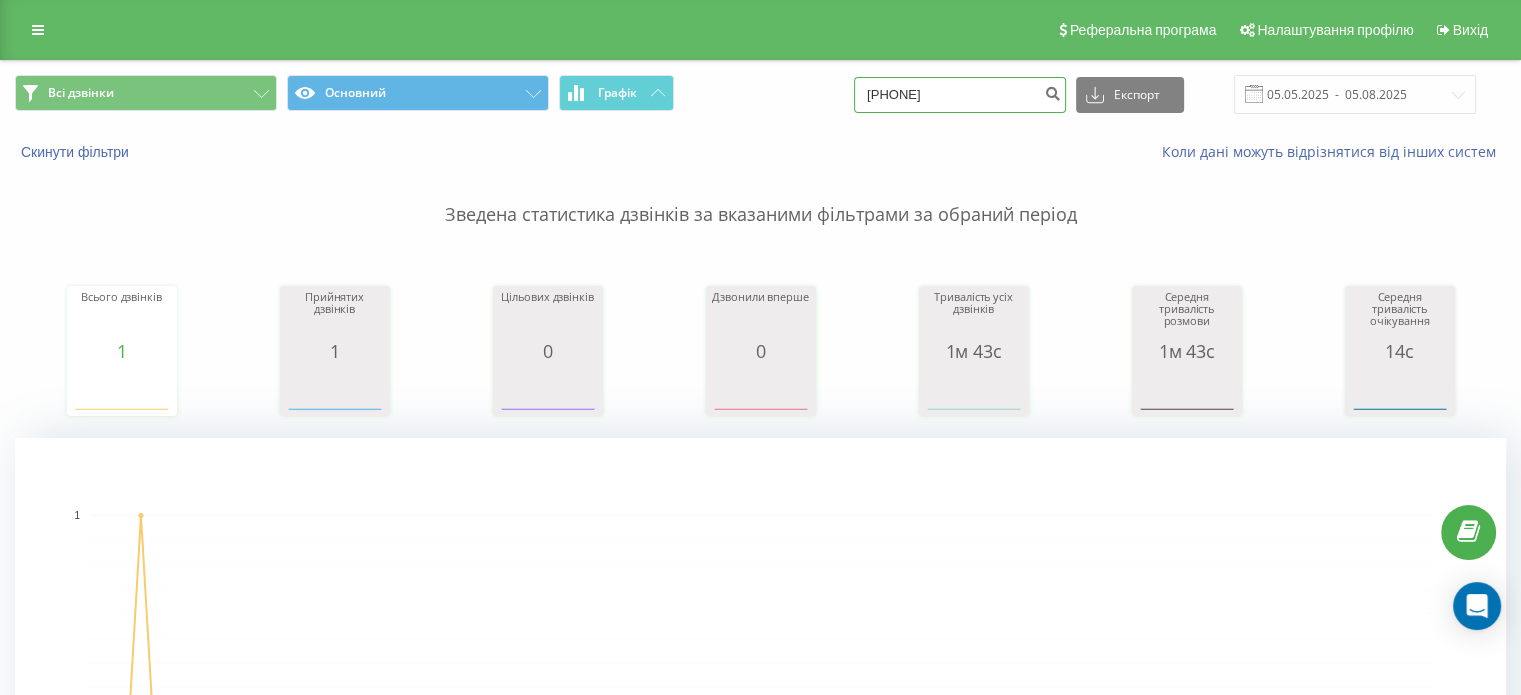 type on "0965505429" 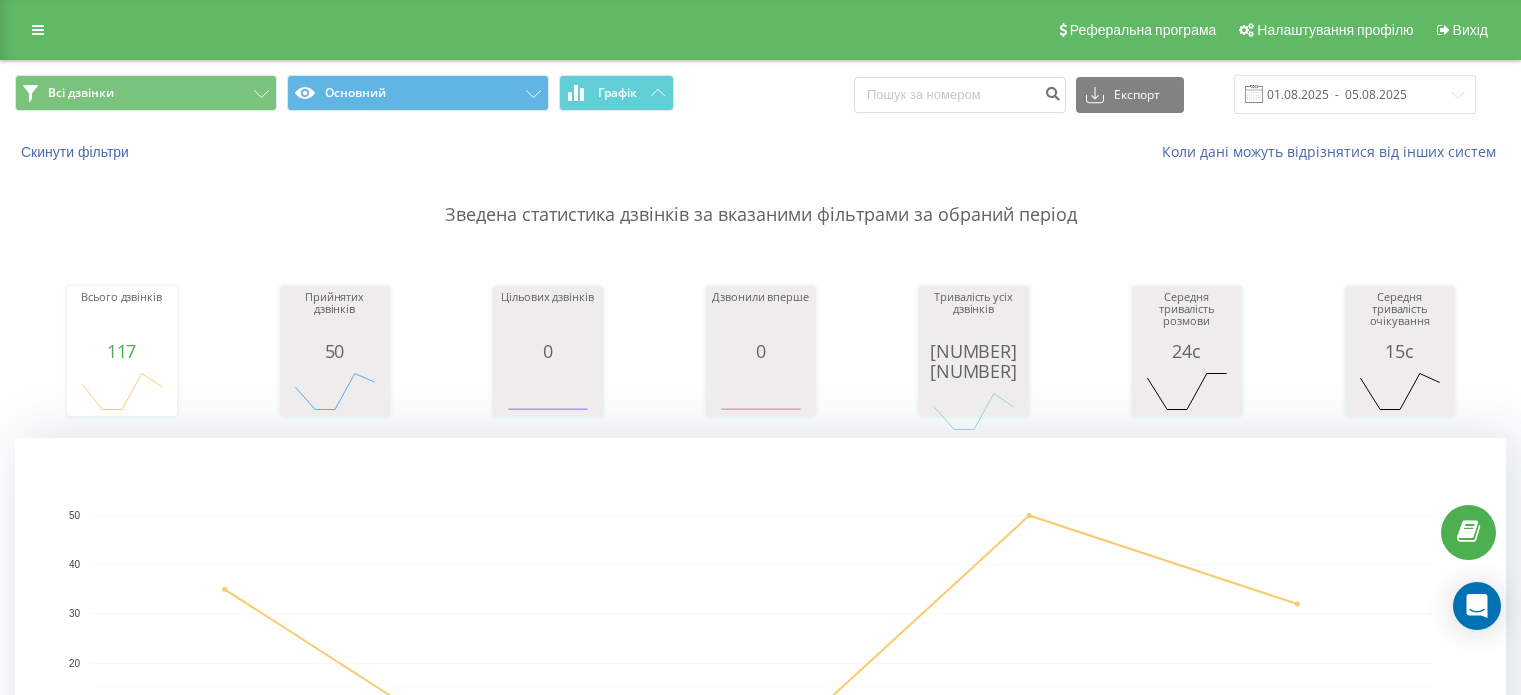 scroll, scrollTop: 0, scrollLeft: 0, axis: both 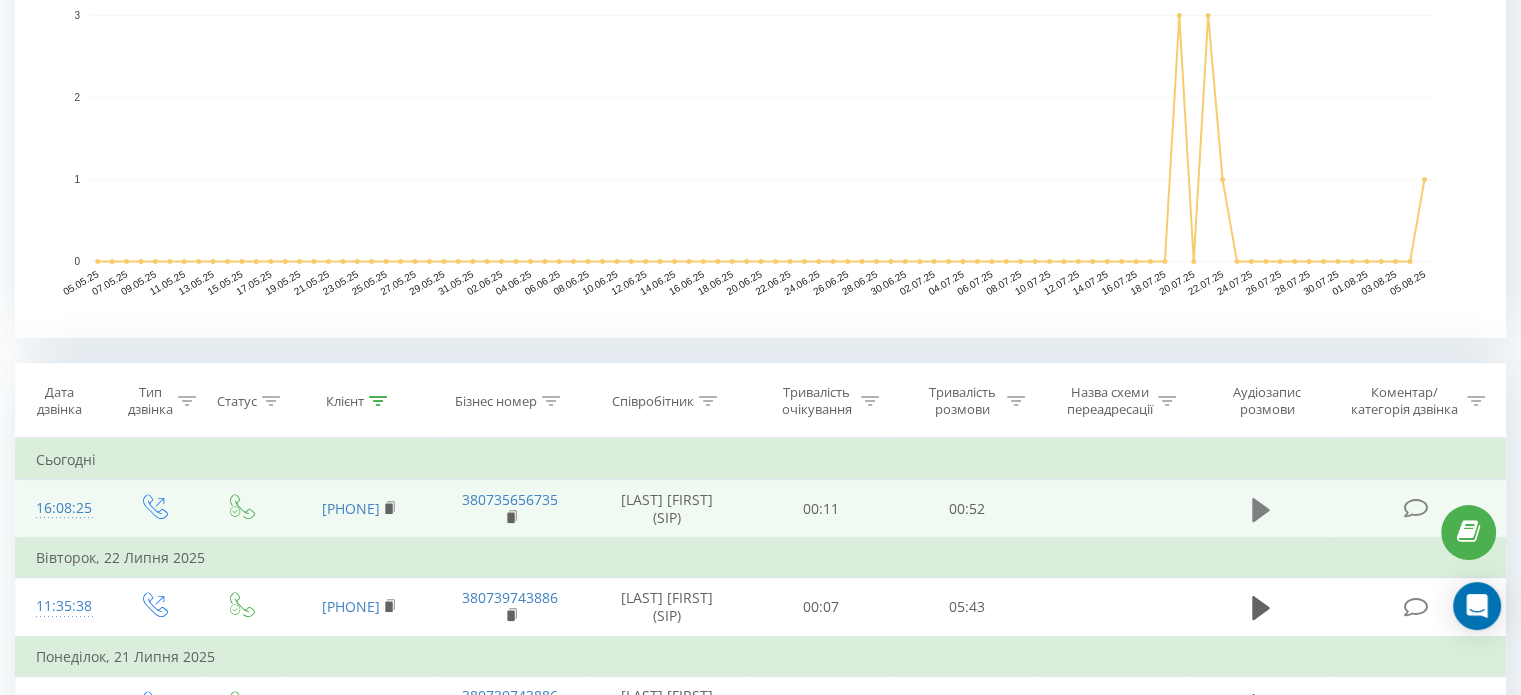 click 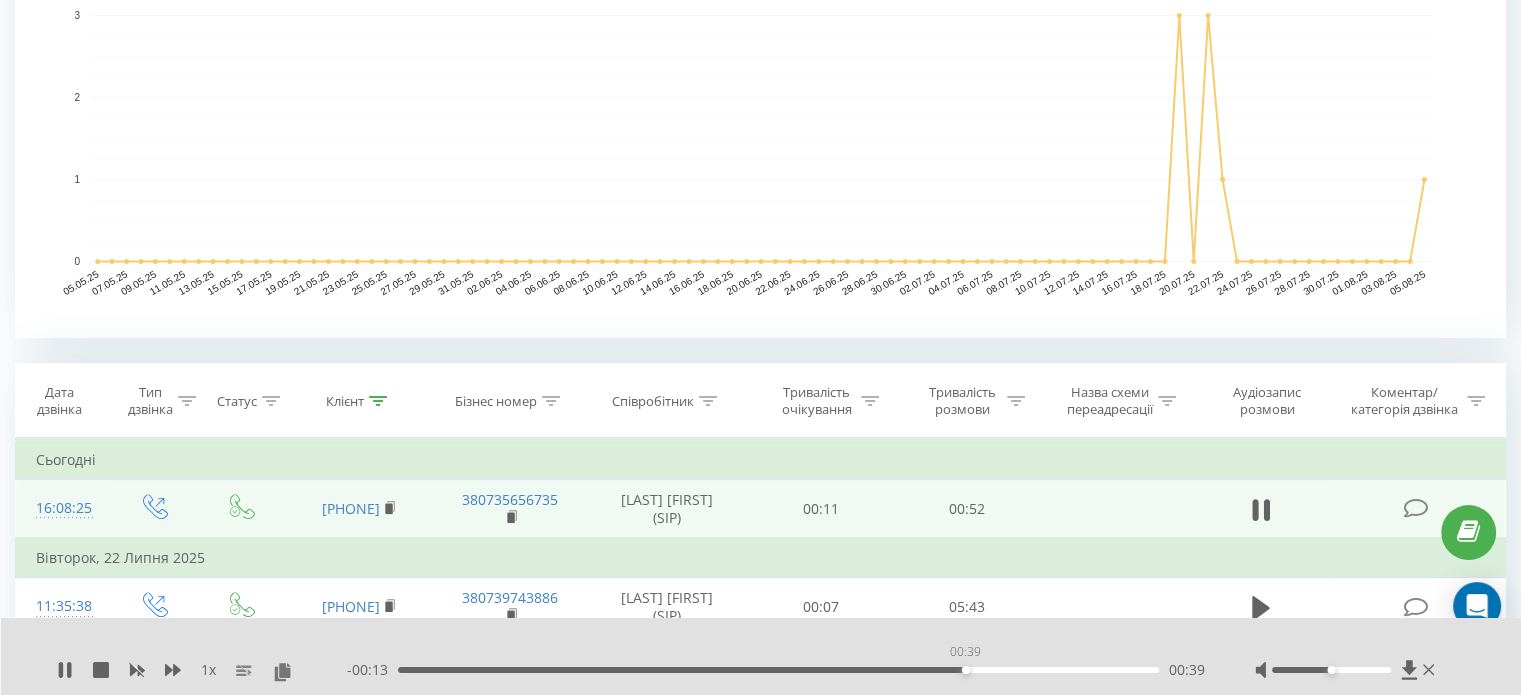 click on "00:39" at bounding box center [778, 670] 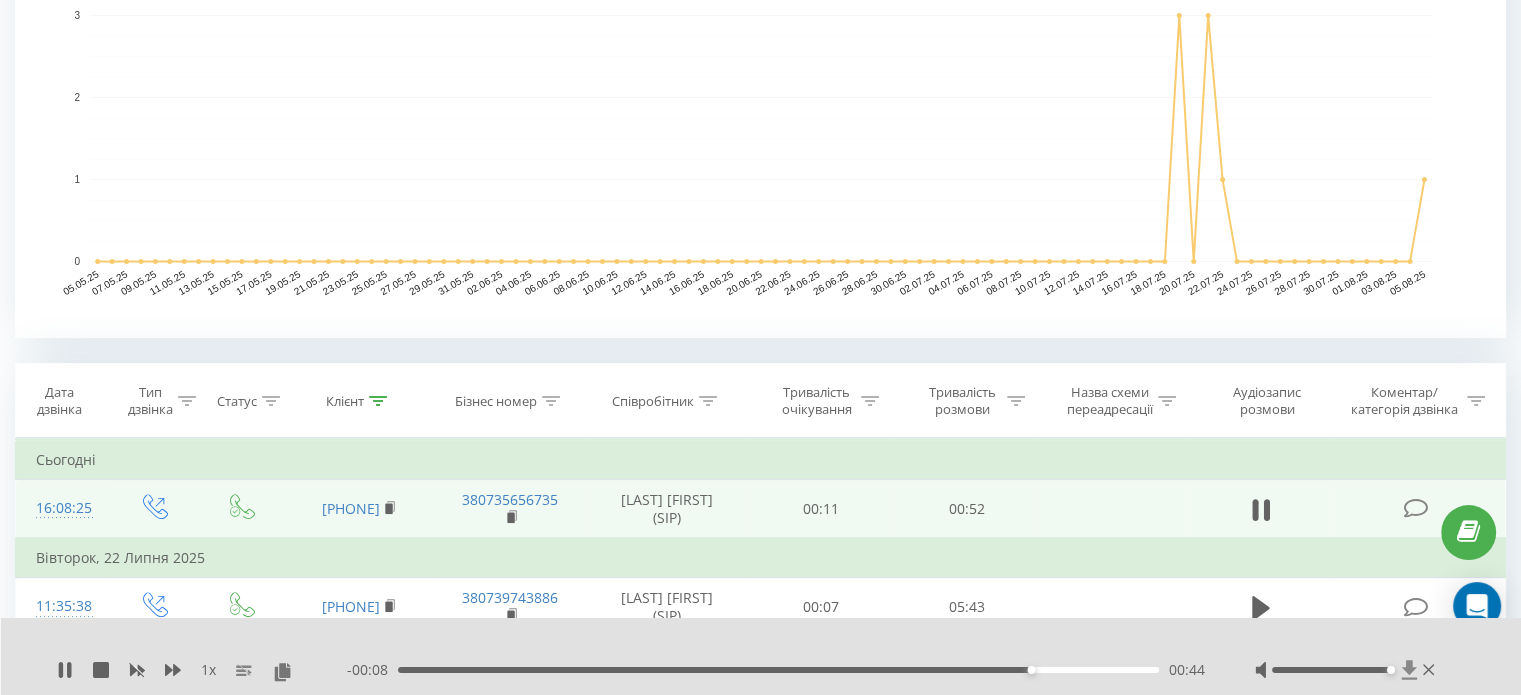 drag, startPoint x: 1330, startPoint y: 668, endPoint x: 1415, endPoint y: 670, distance: 85.02353 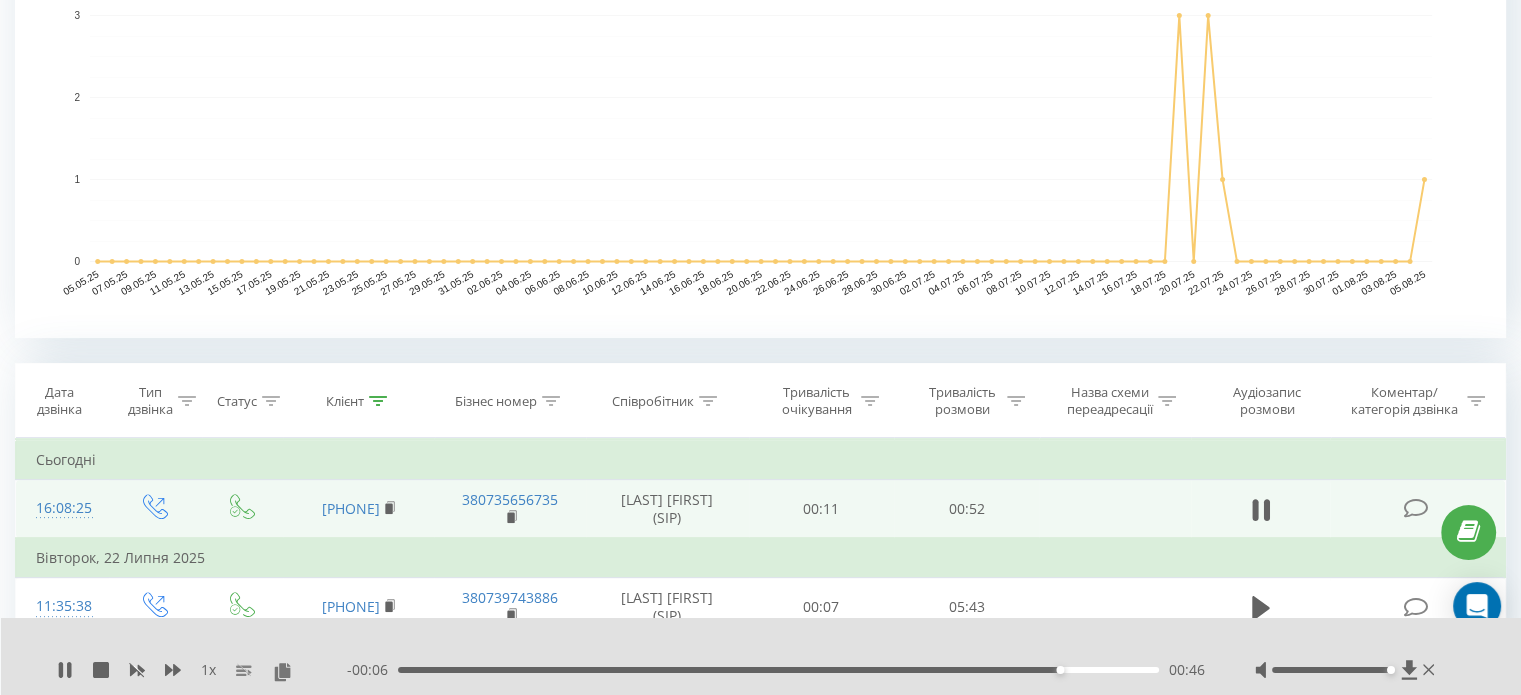 drag, startPoint x: 67, startPoint y: 670, endPoint x: 93, endPoint y: 653, distance: 31.06445 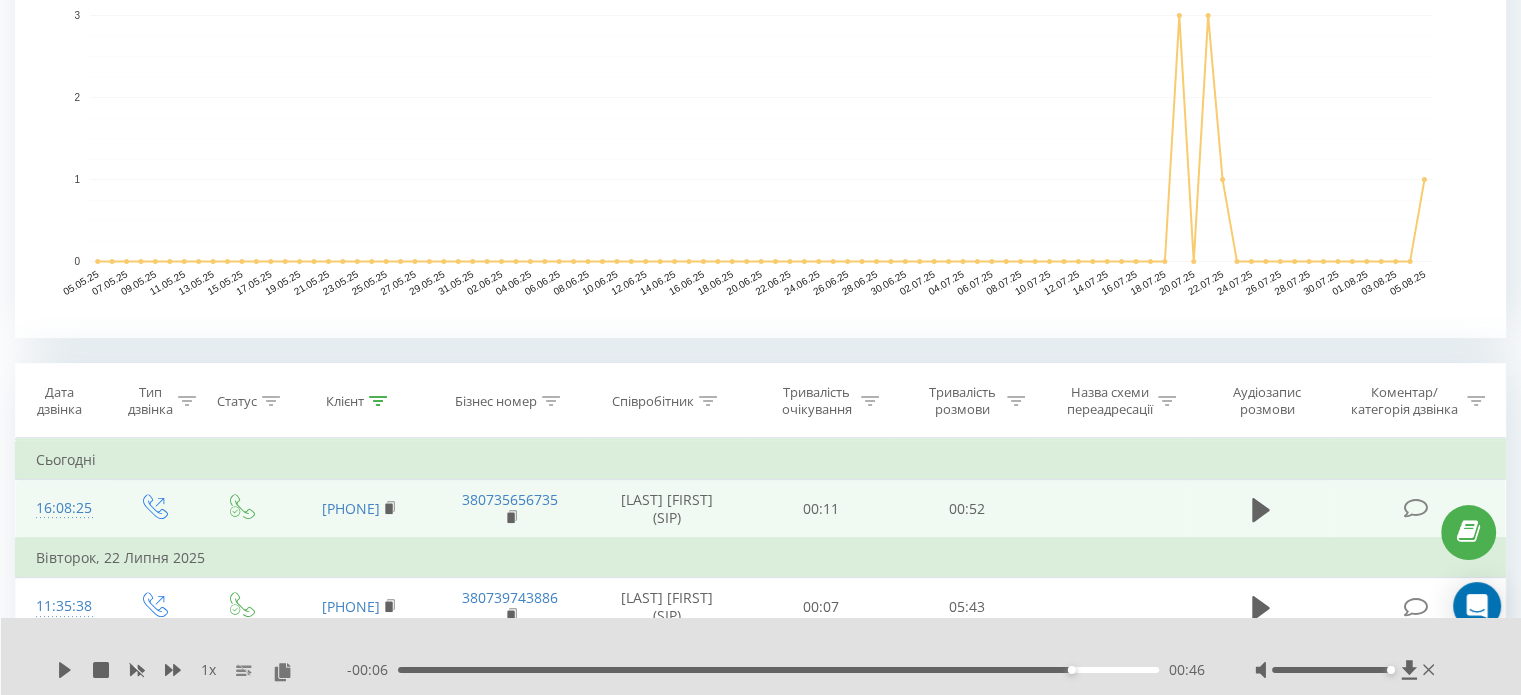 scroll, scrollTop: 0, scrollLeft: 0, axis: both 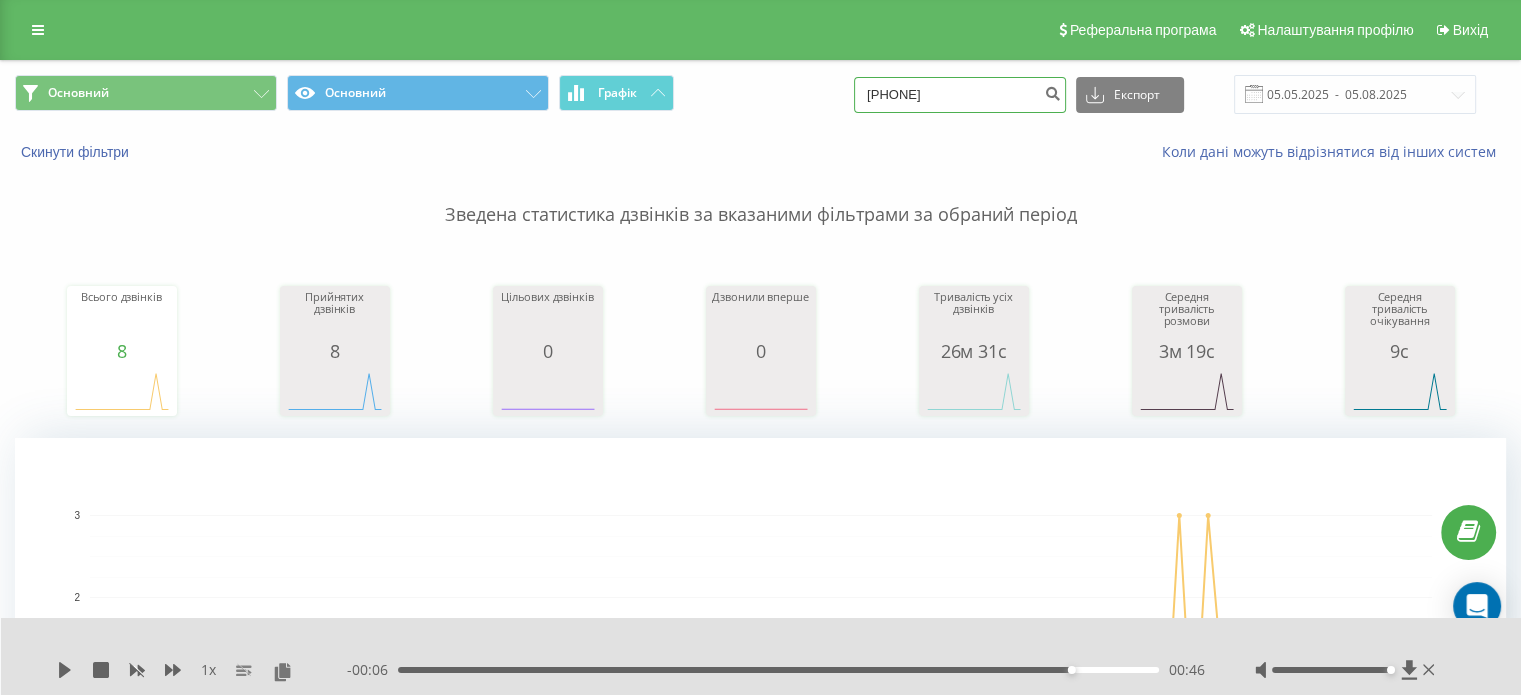 click on "0965505429" at bounding box center [960, 95] 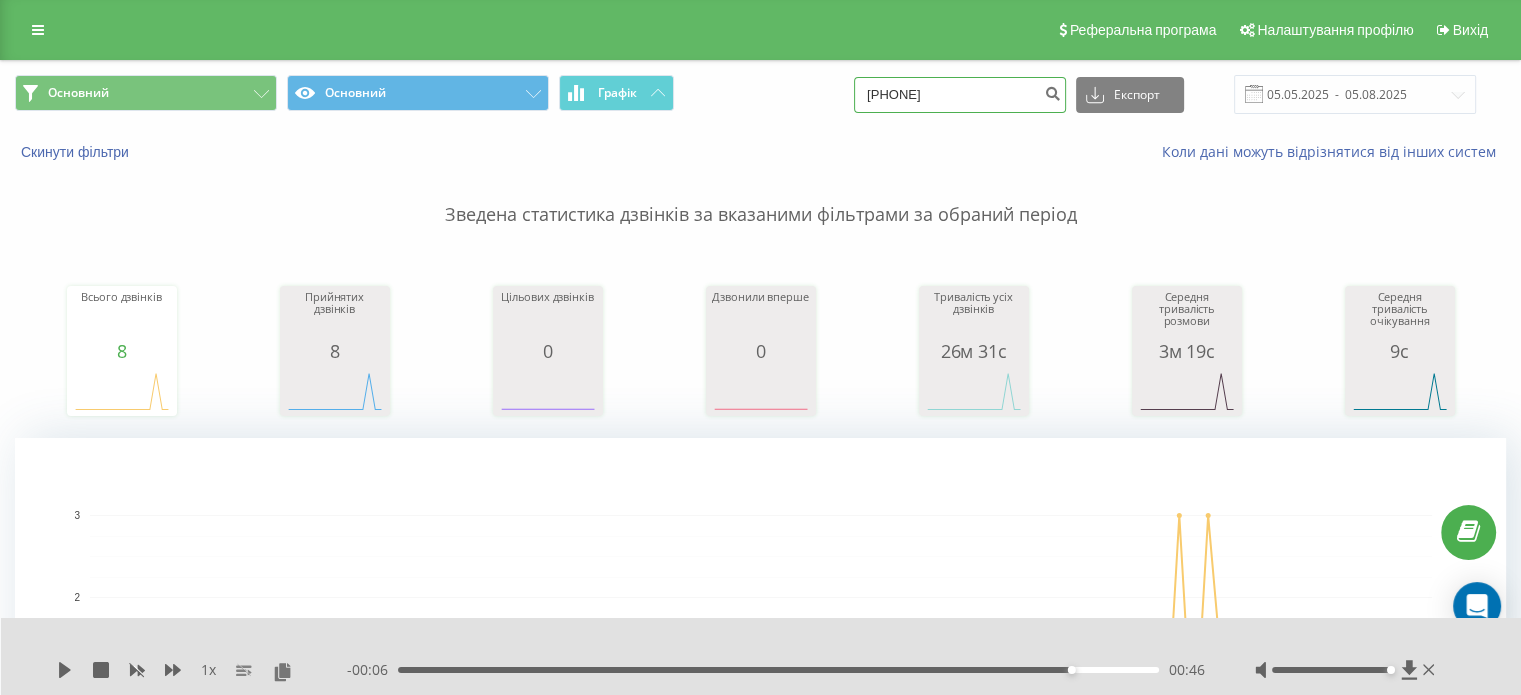 type on "0971590060" 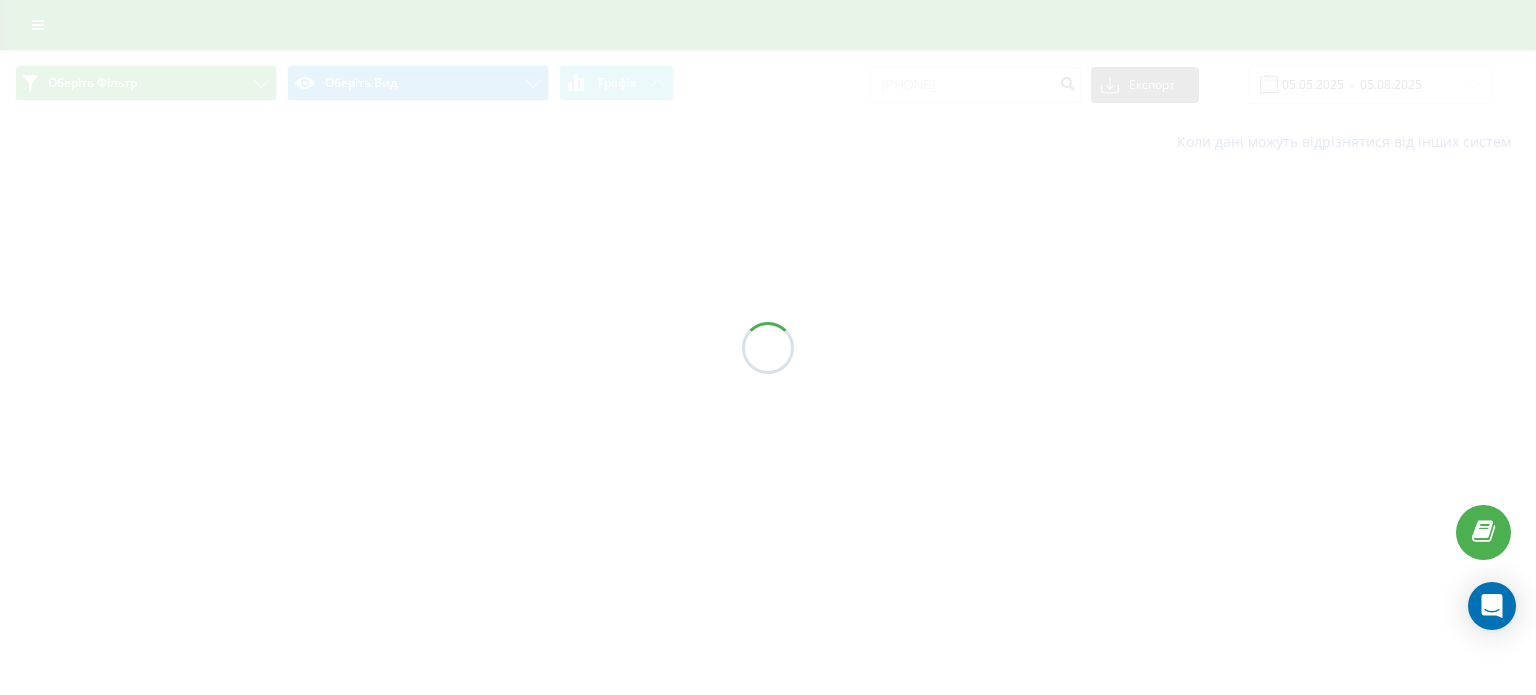 scroll, scrollTop: 0, scrollLeft: 0, axis: both 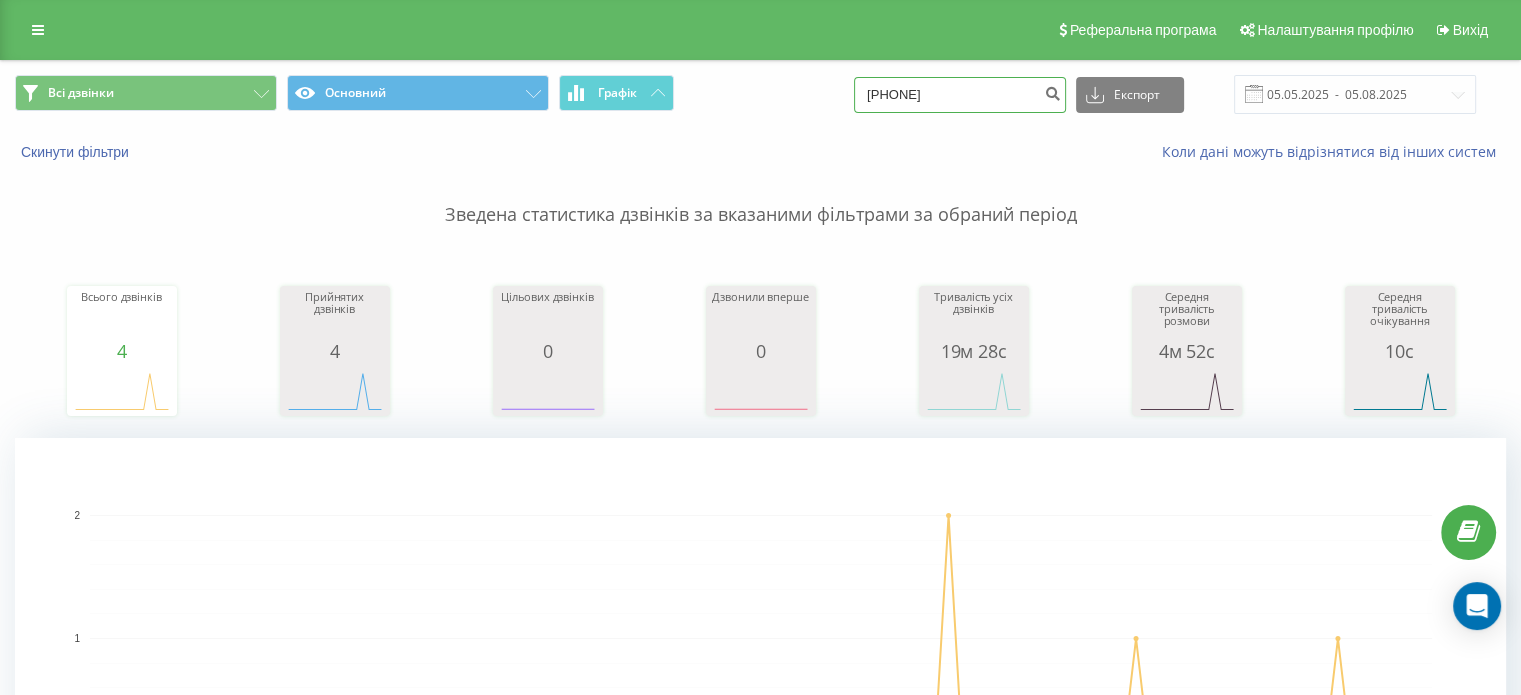 click on "0971590060" at bounding box center [960, 95] 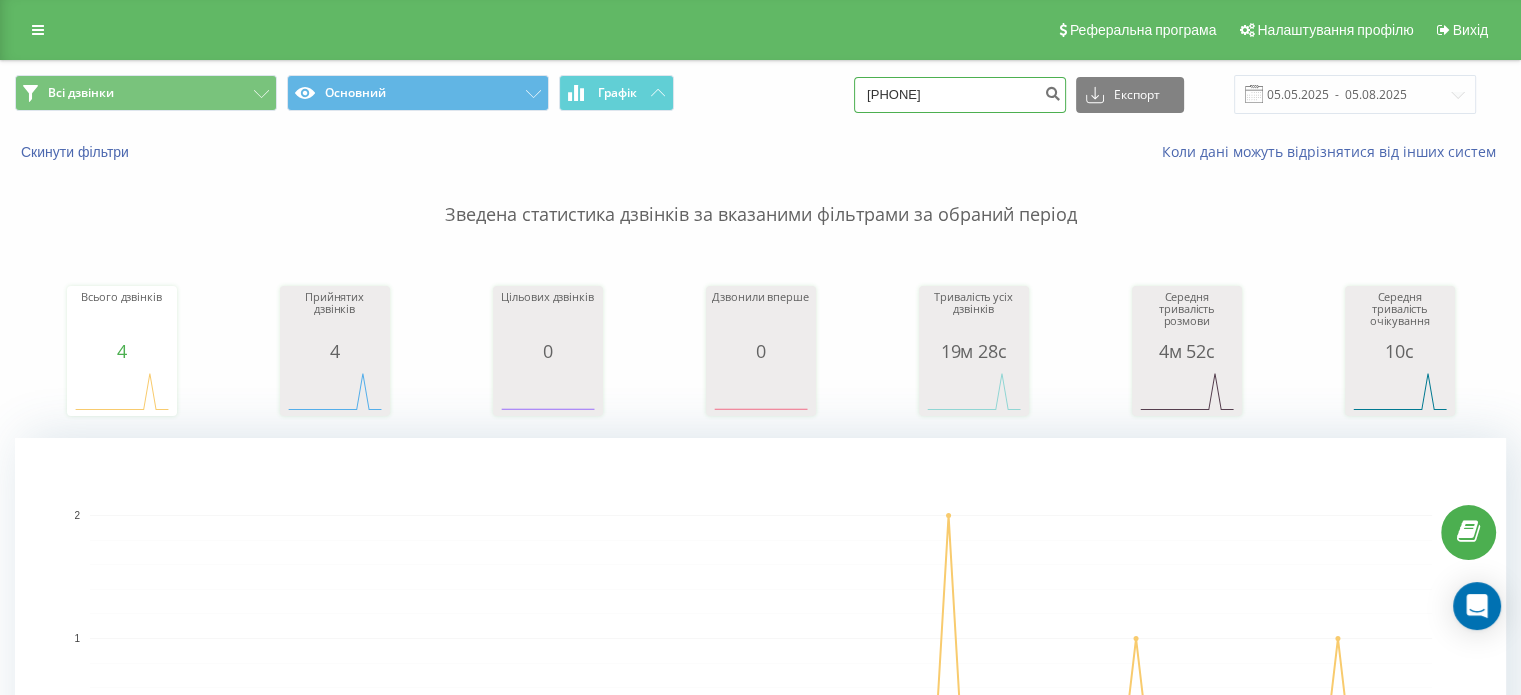 click on "0971590060" at bounding box center [960, 95] 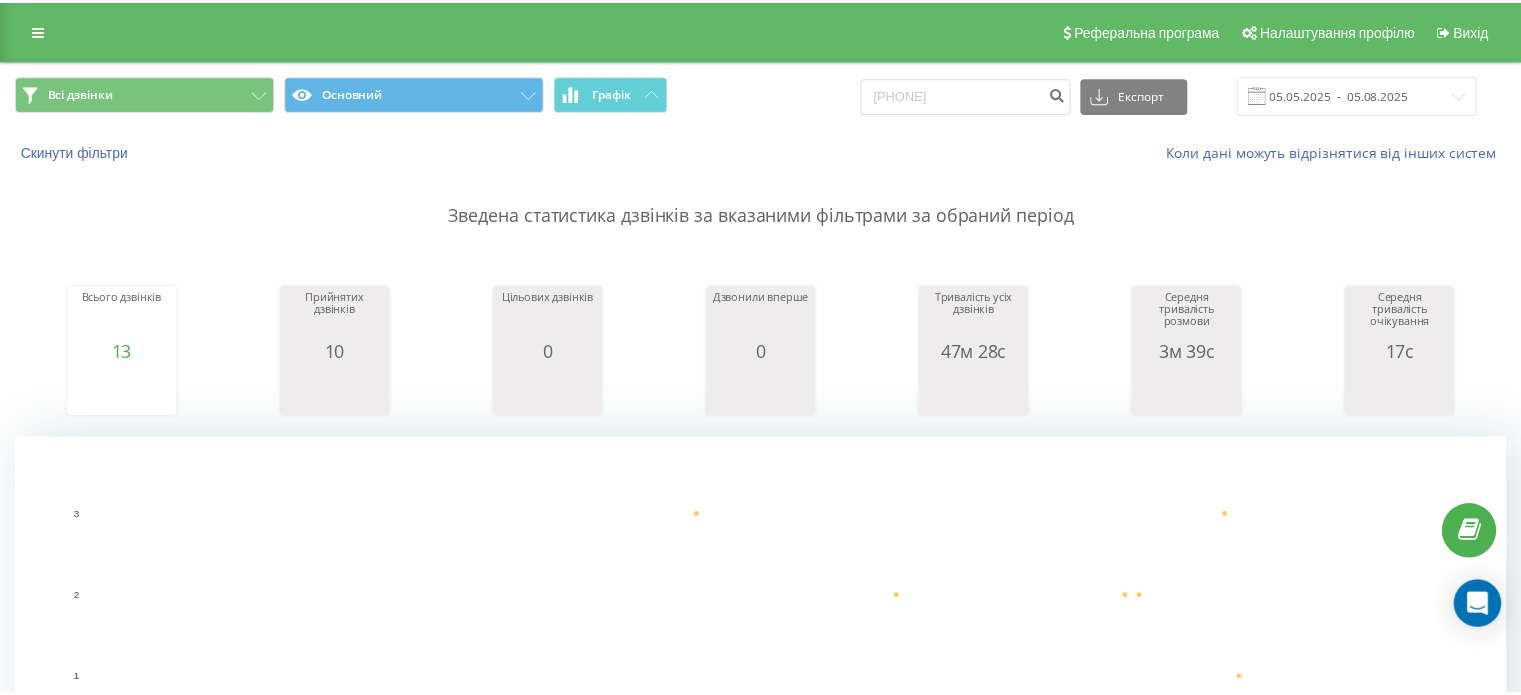 scroll, scrollTop: 0, scrollLeft: 0, axis: both 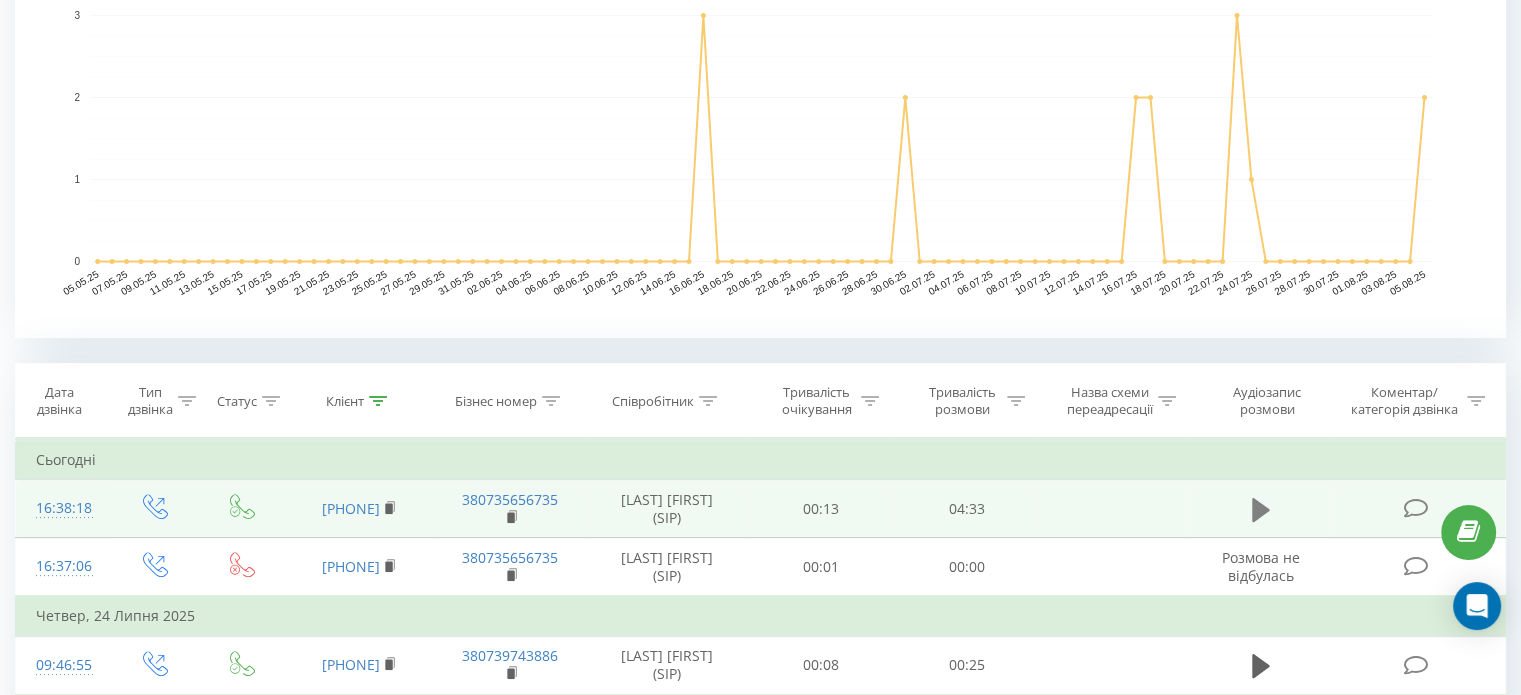 click 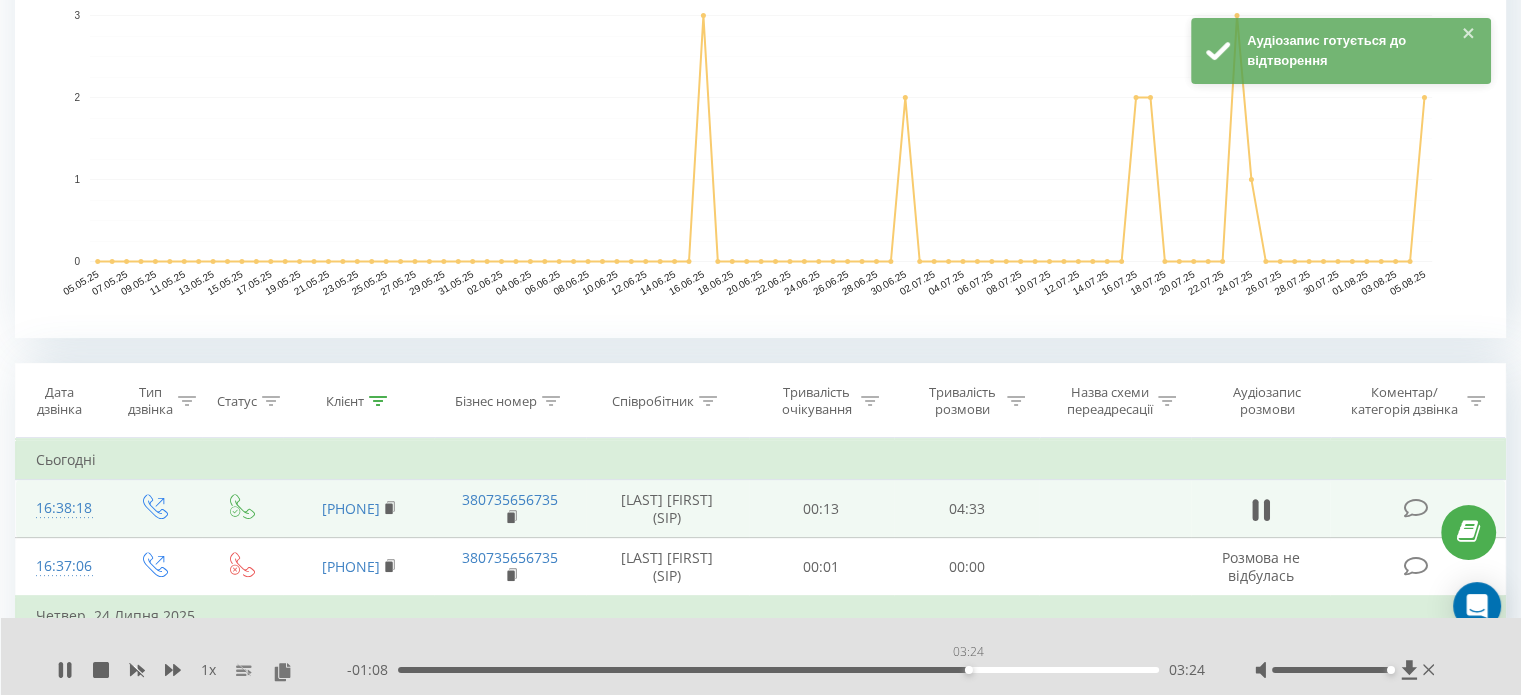 click on "03:24" at bounding box center [778, 670] 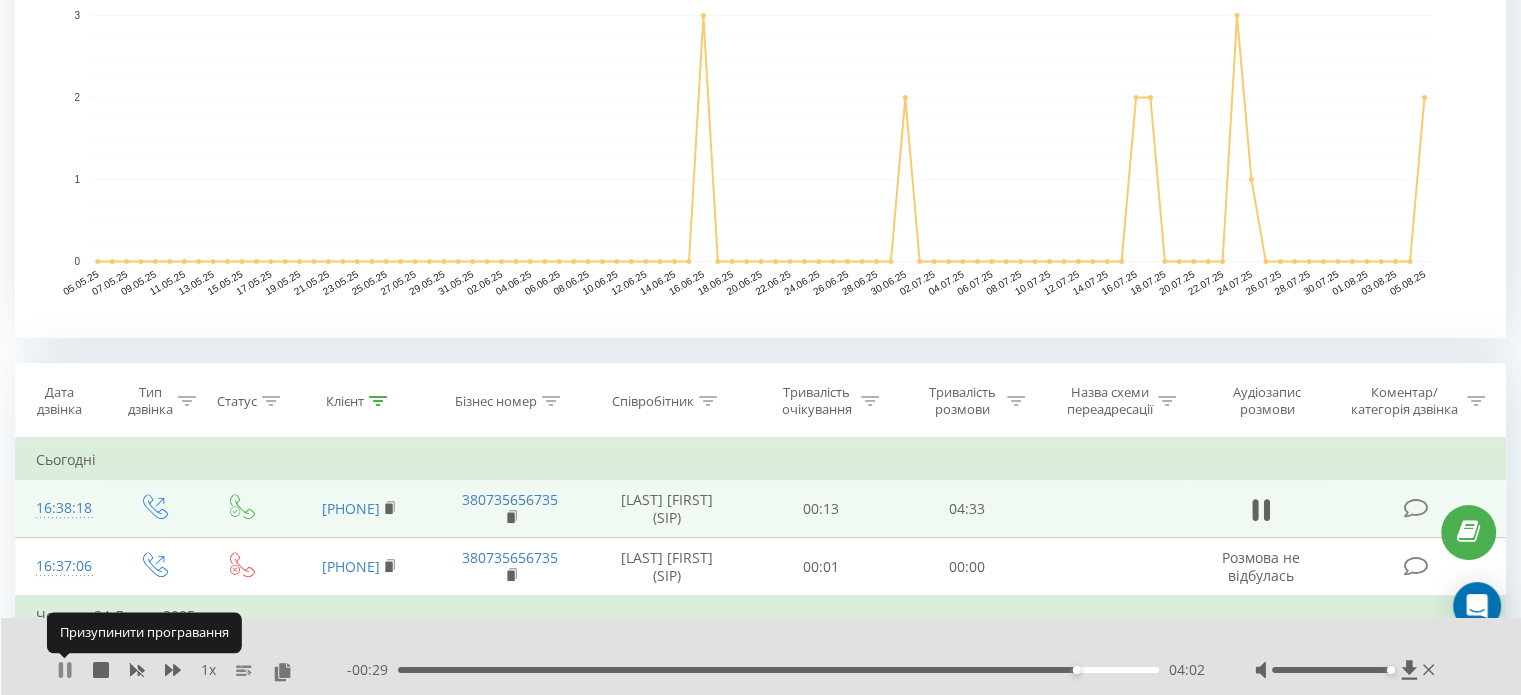 click 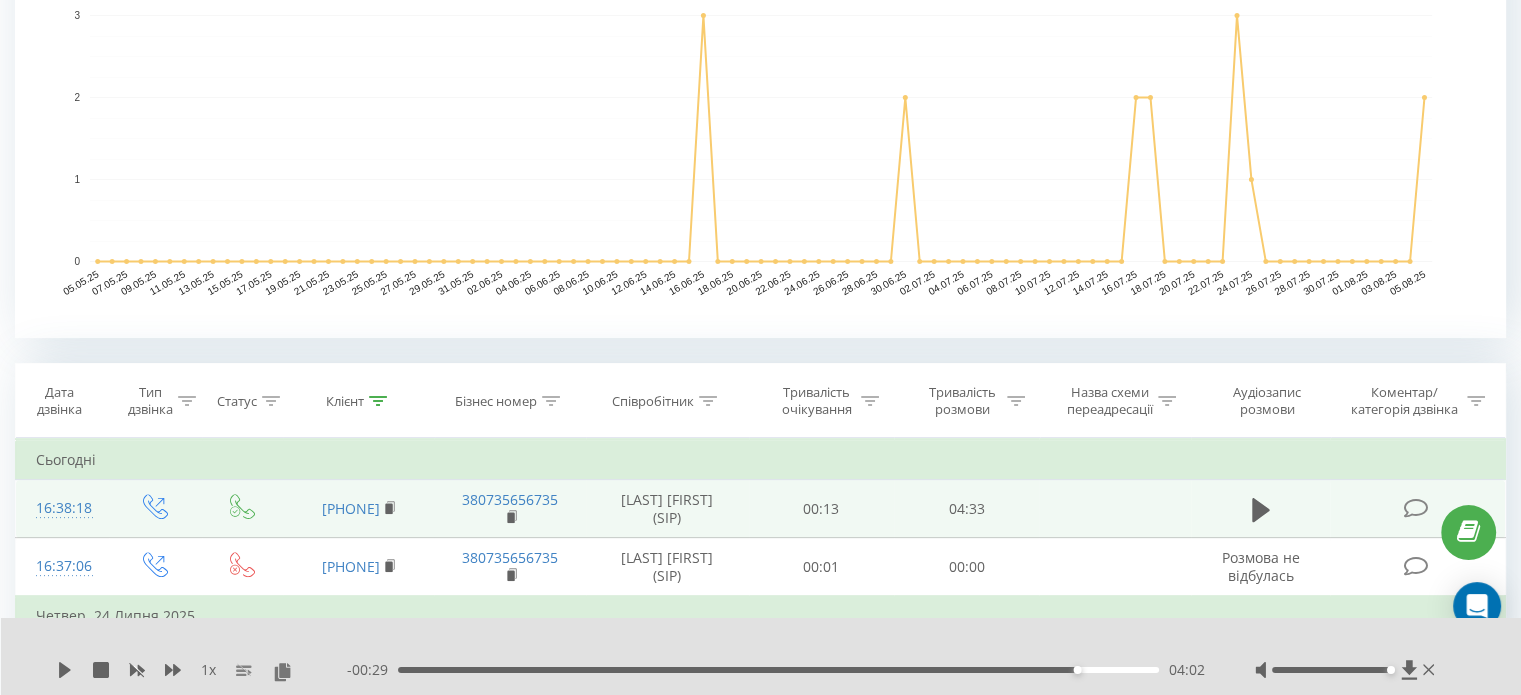scroll, scrollTop: 0, scrollLeft: 0, axis: both 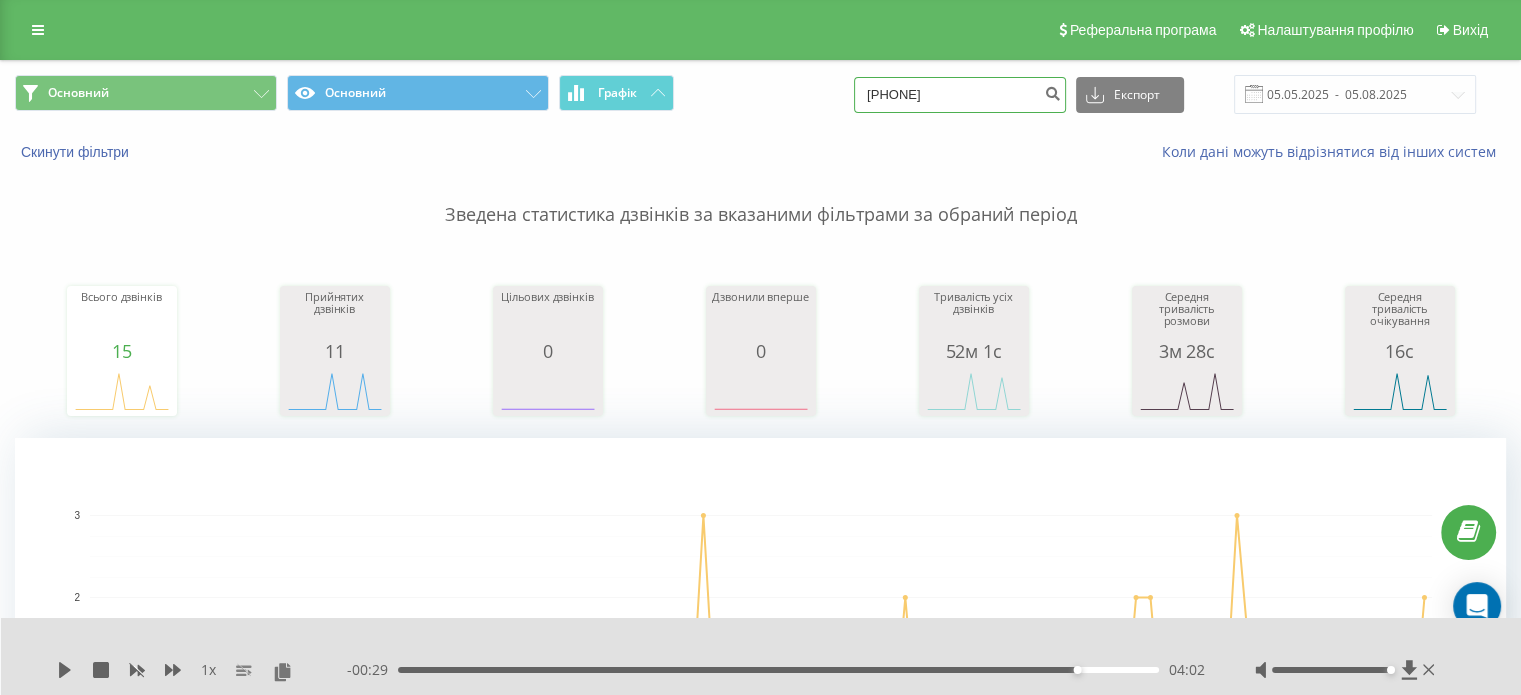 click on "0995302377" at bounding box center [960, 95] 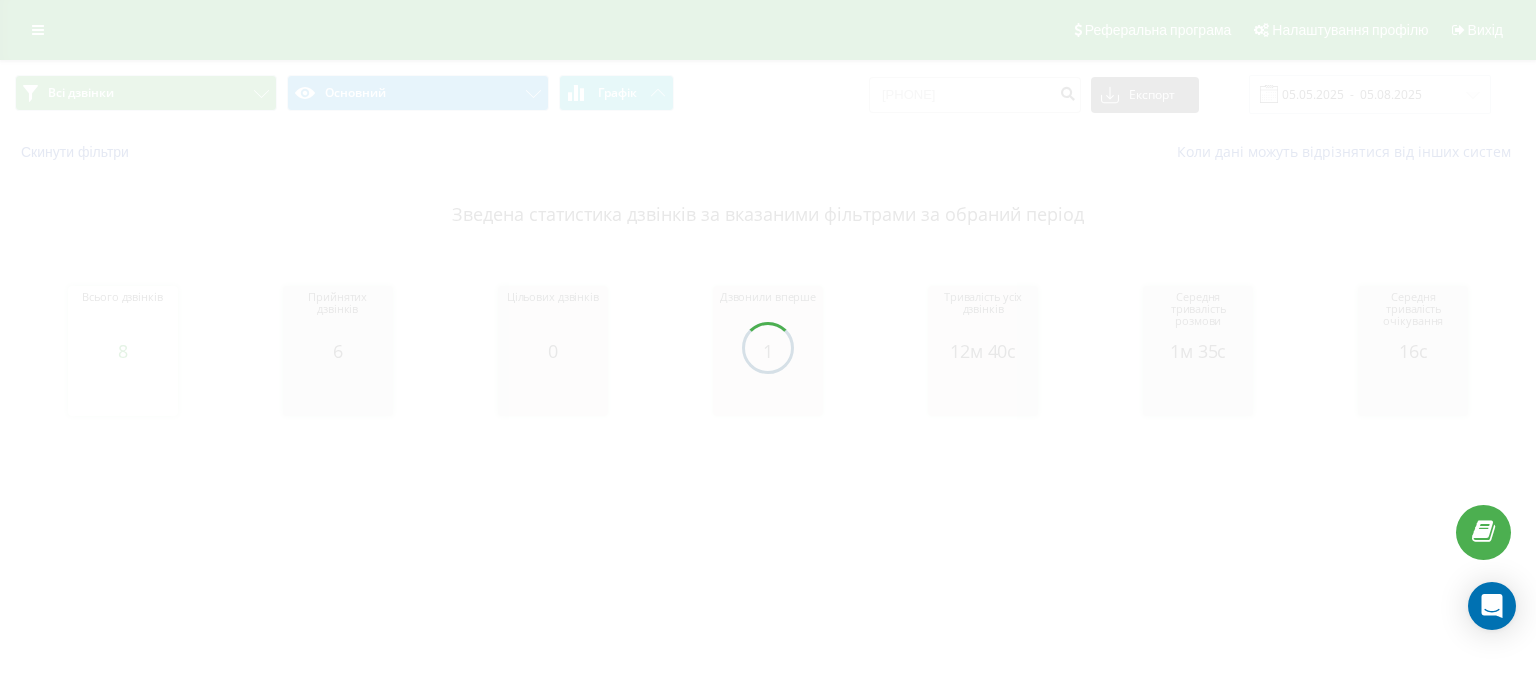 scroll, scrollTop: 0, scrollLeft: 0, axis: both 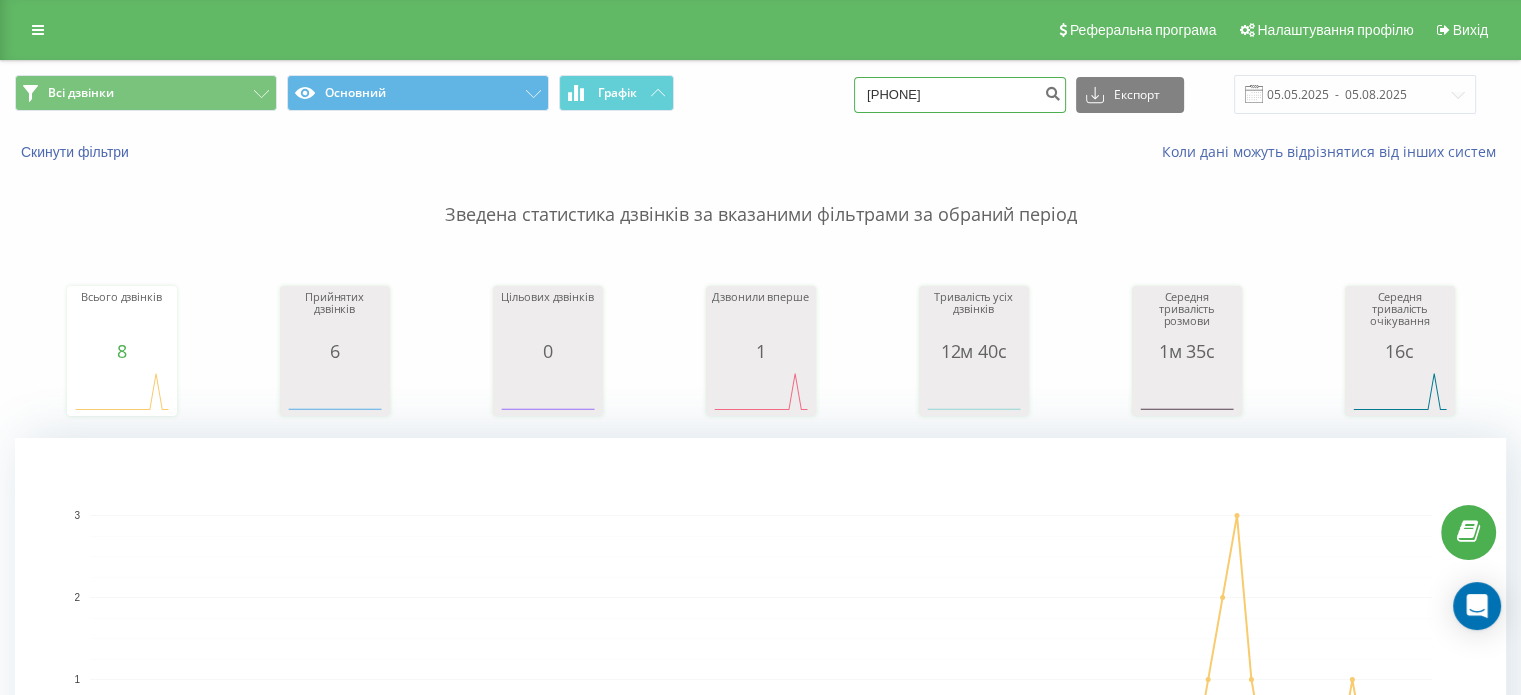 click on "0960373701" at bounding box center [960, 95] 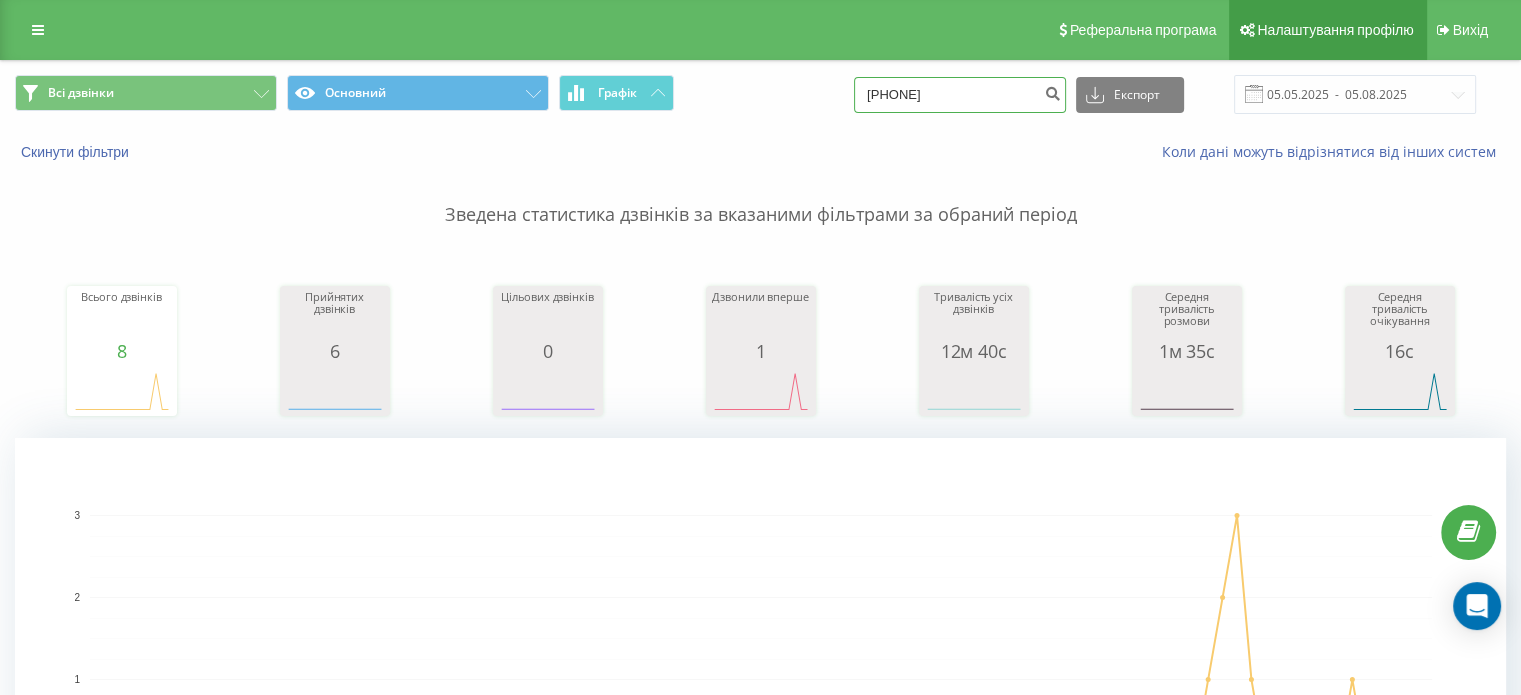 type on "0939078856" 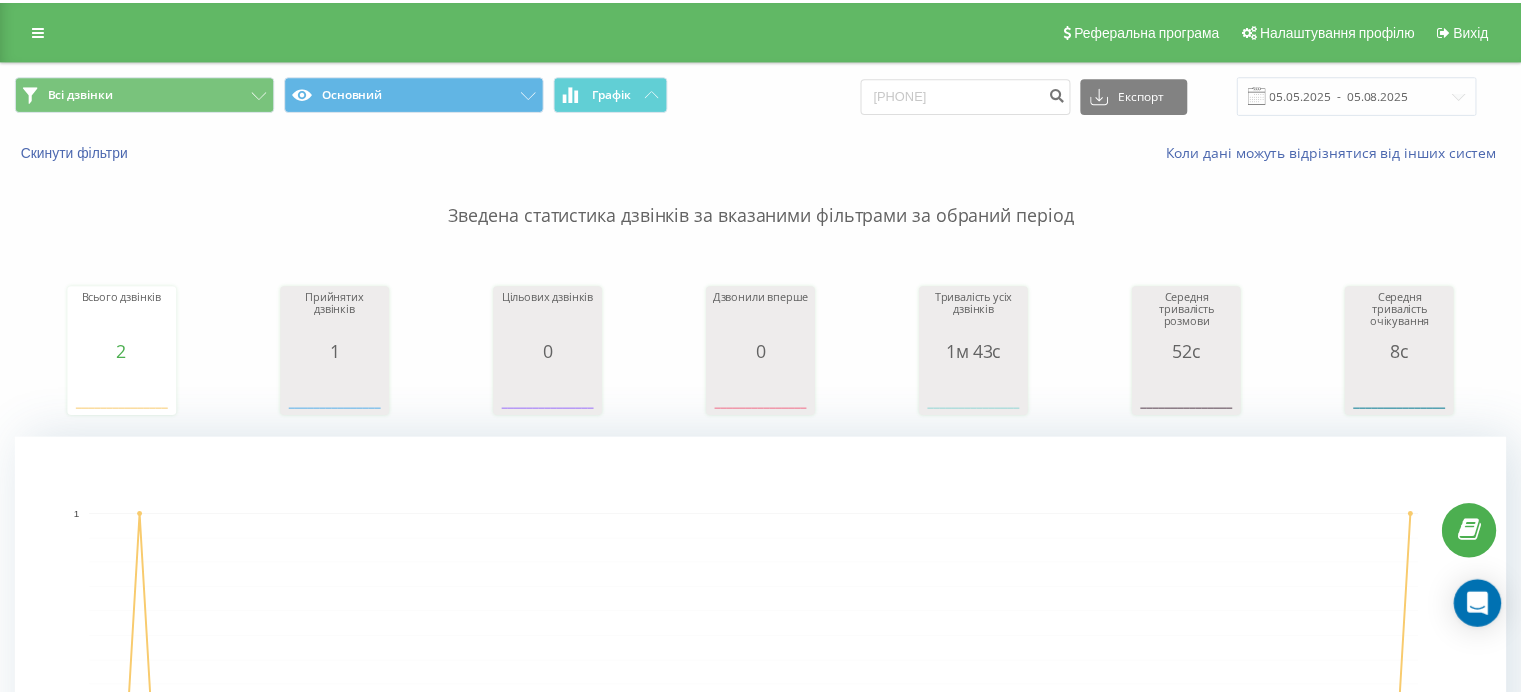 scroll, scrollTop: 0, scrollLeft: 0, axis: both 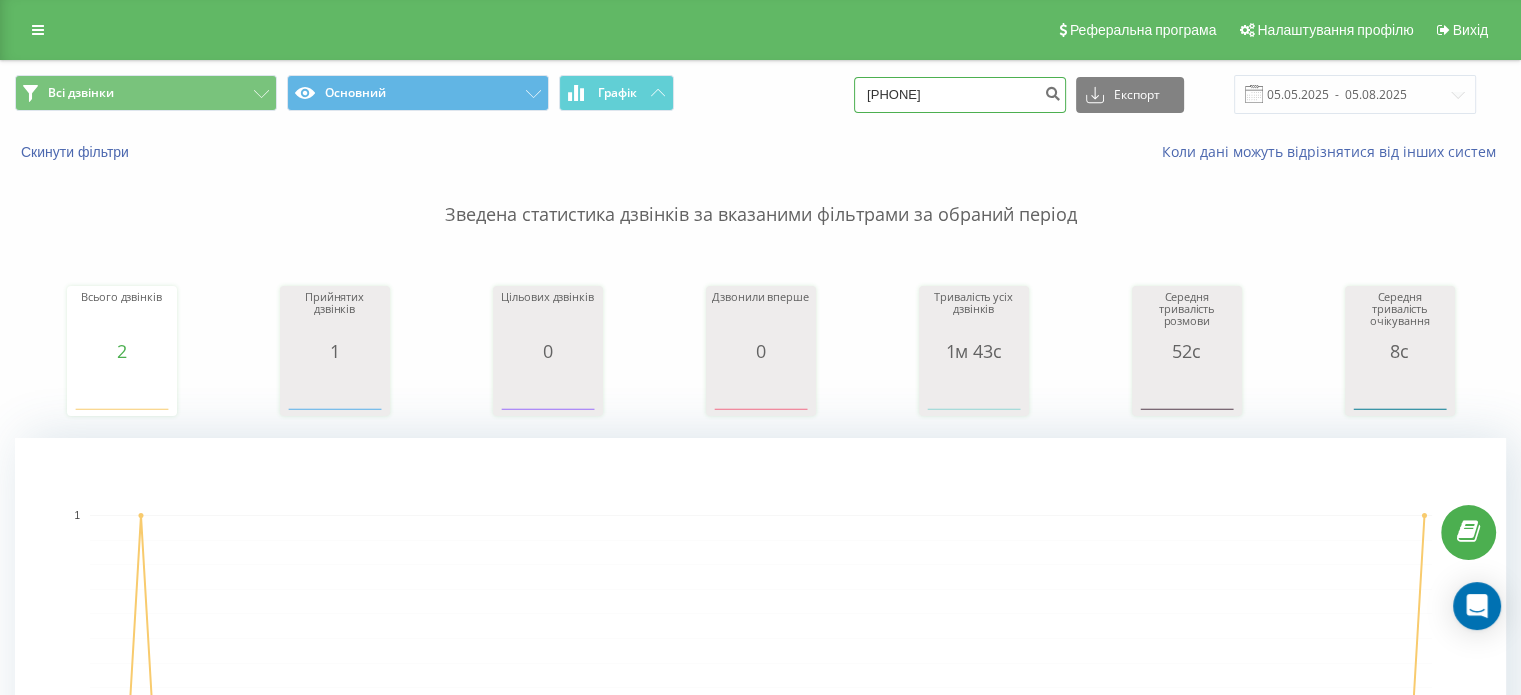 click on "0939078856" at bounding box center [960, 95] 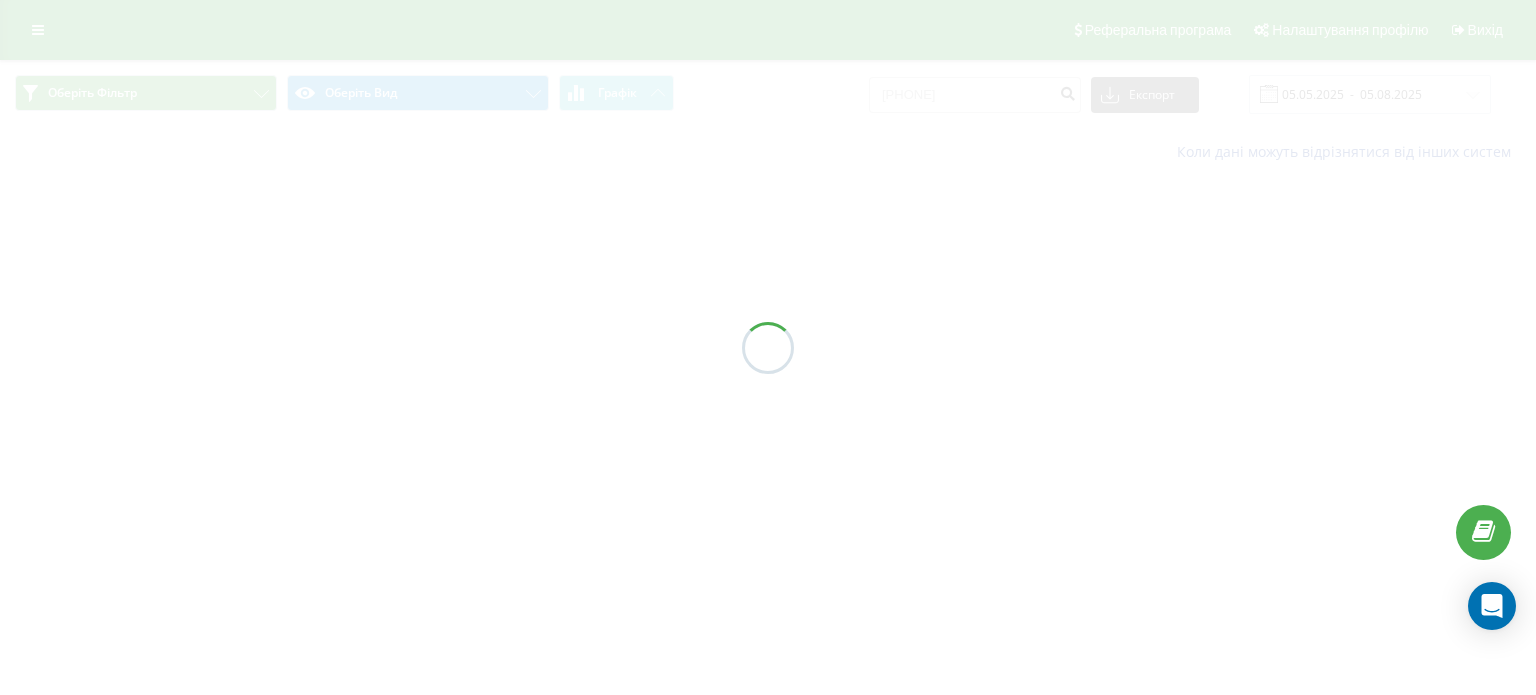 scroll, scrollTop: 0, scrollLeft: 0, axis: both 